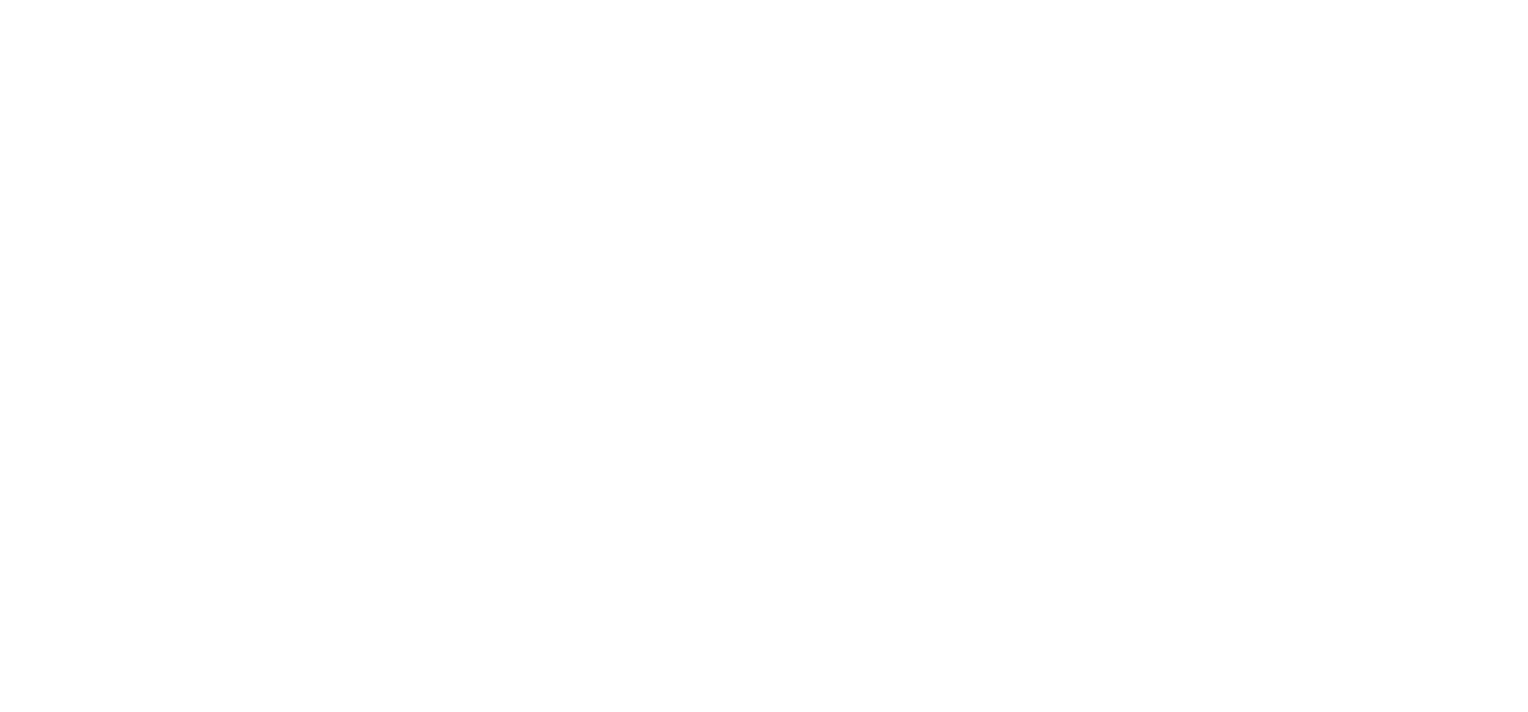 scroll, scrollTop: 0, scrollLeft: 0, axis: both 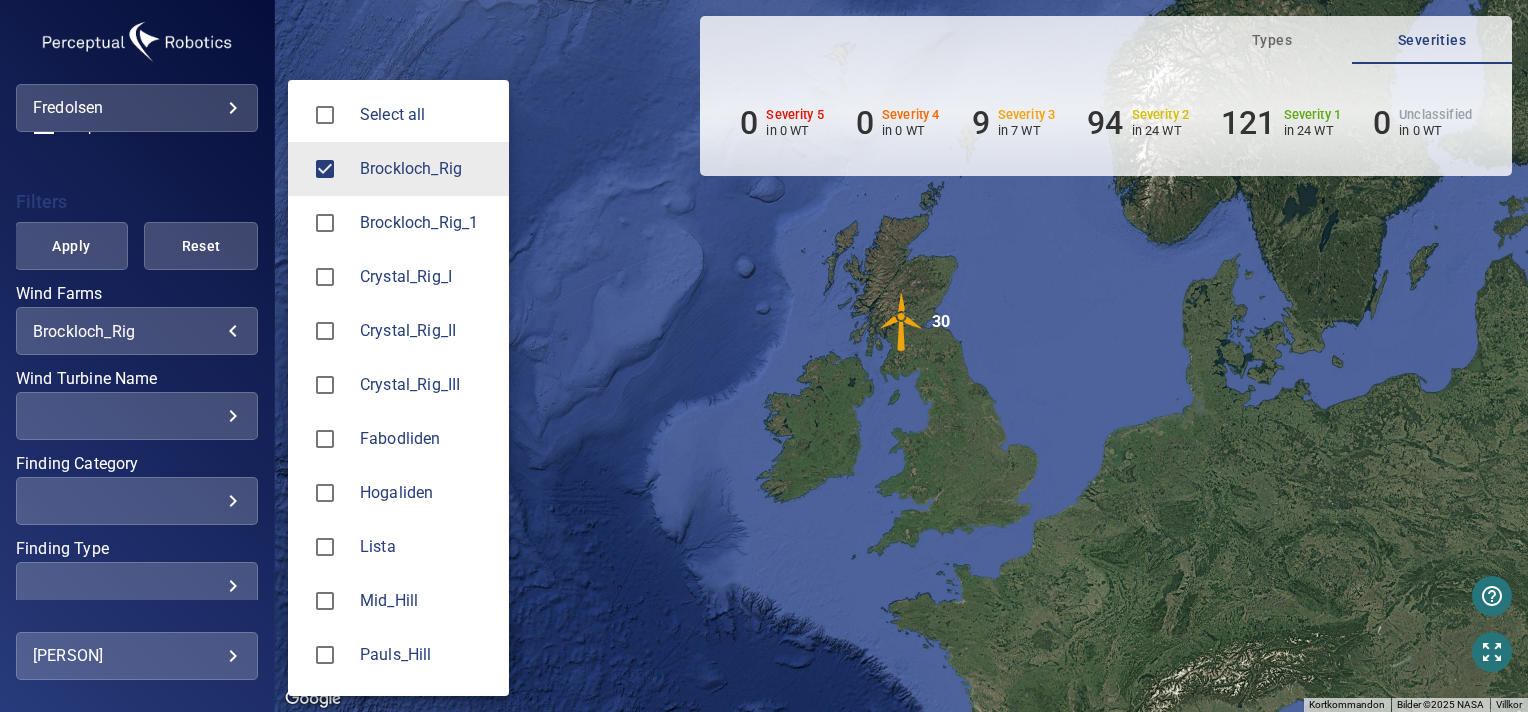 click on "**********" at bounding box center [764, 356] 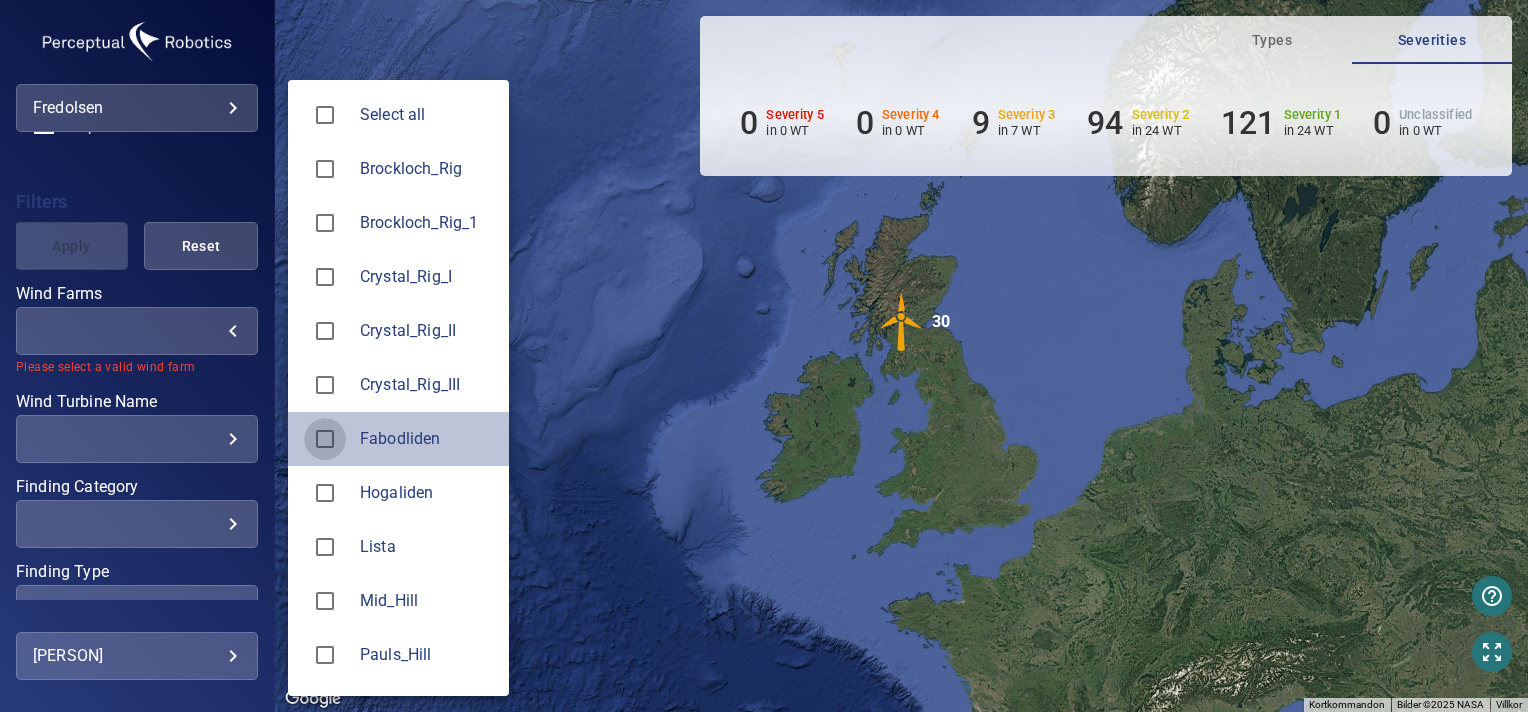 type on "**********" 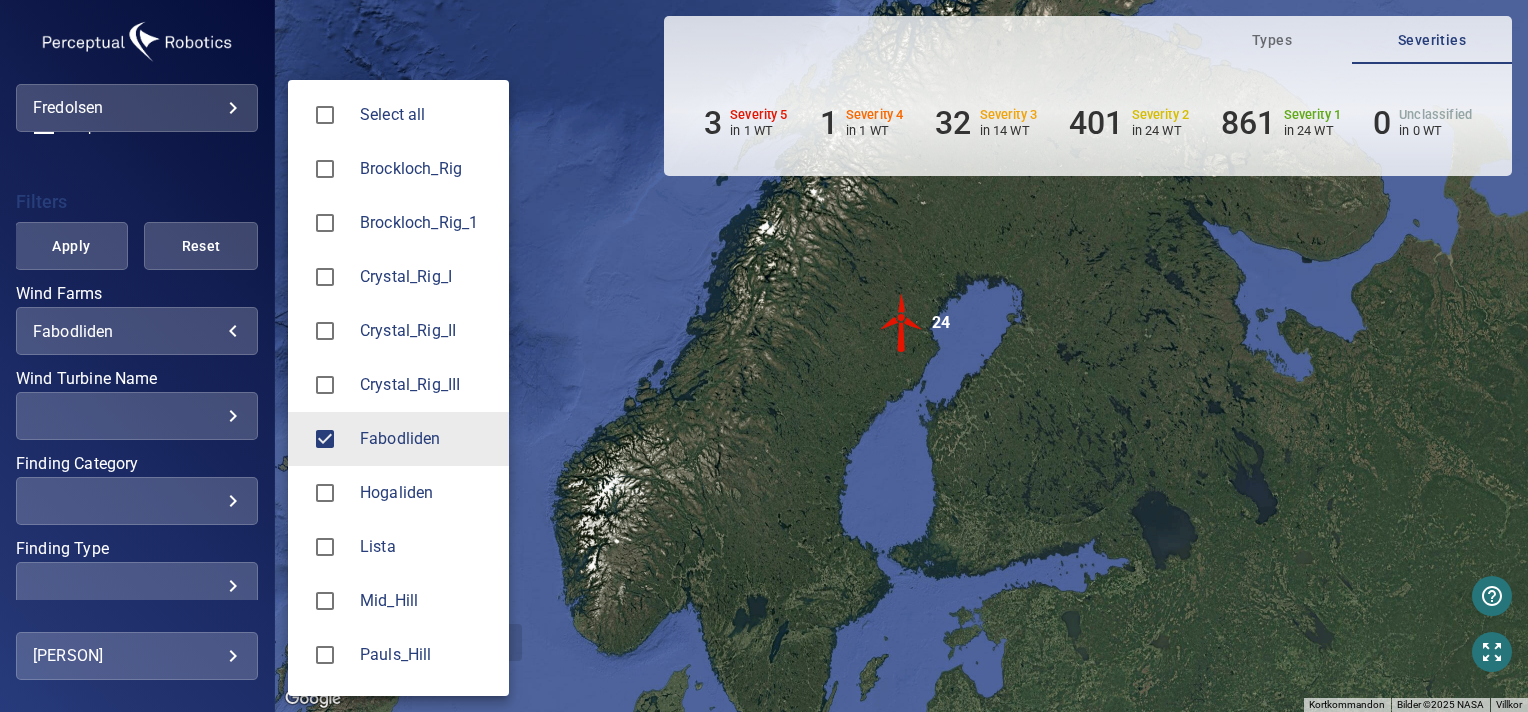 click at bounding box center (764, 356) 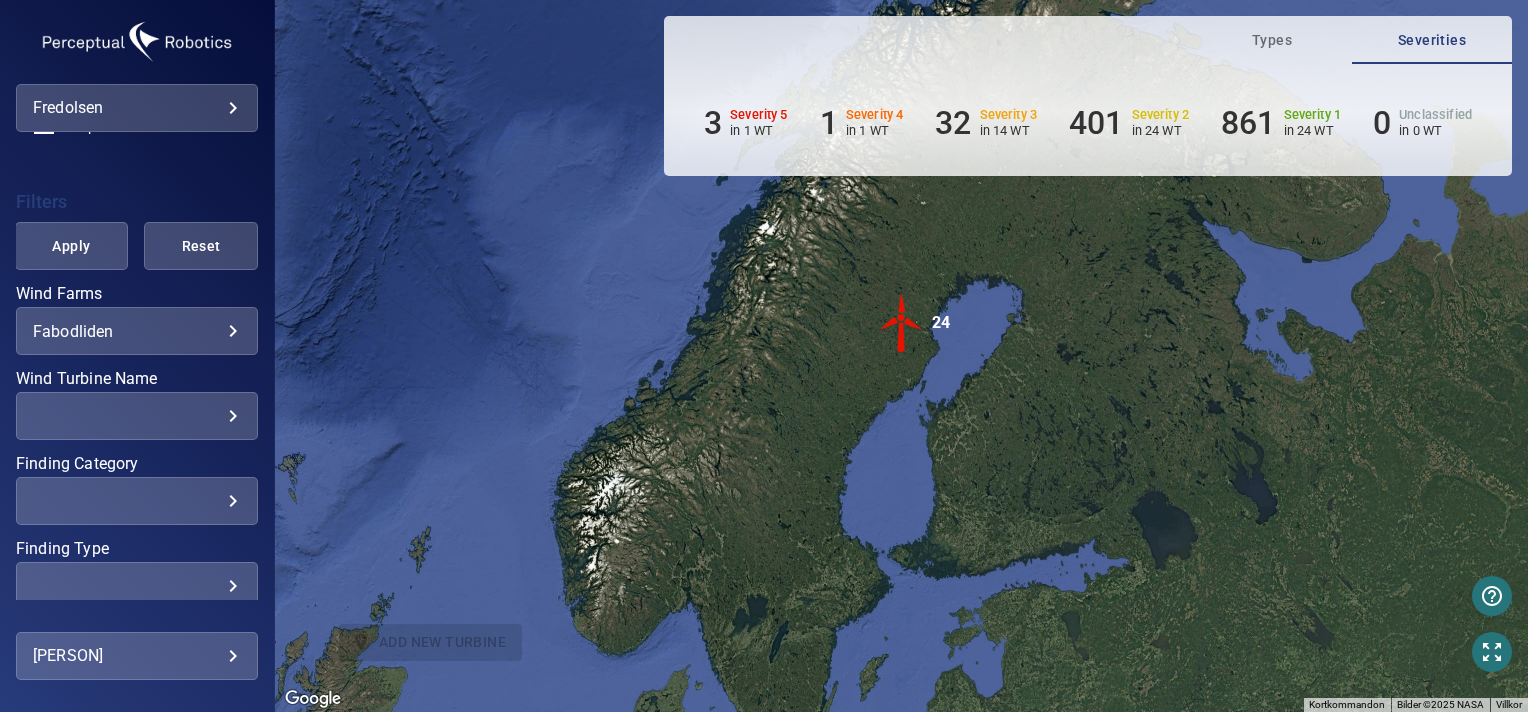 scroll, scrollTop: 461, scrollLeft: 0, axis: vertical 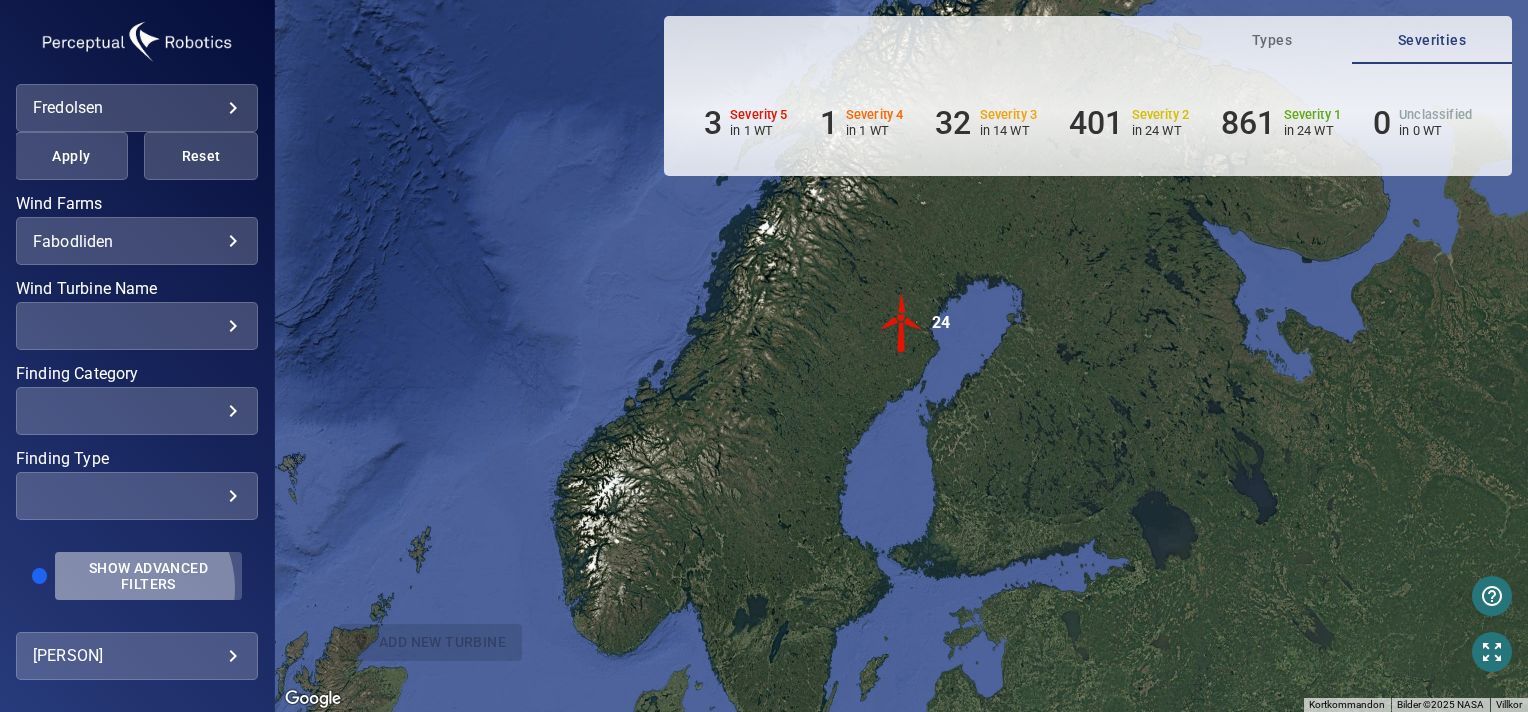 click on "Show Advanced Filters" at bounding box center [148, 576] 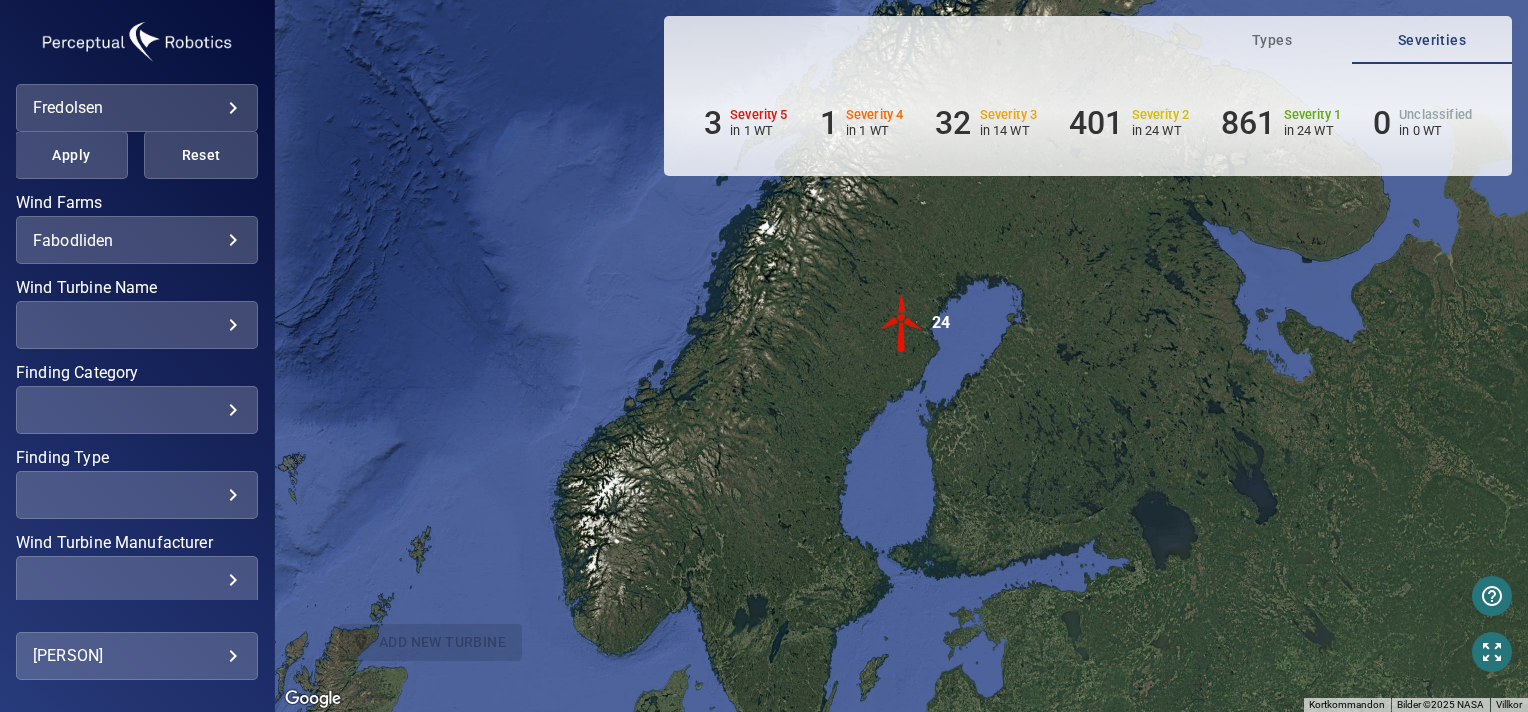 scroll, scrollTop: 732, scrollLeft: 0, axis: vertical 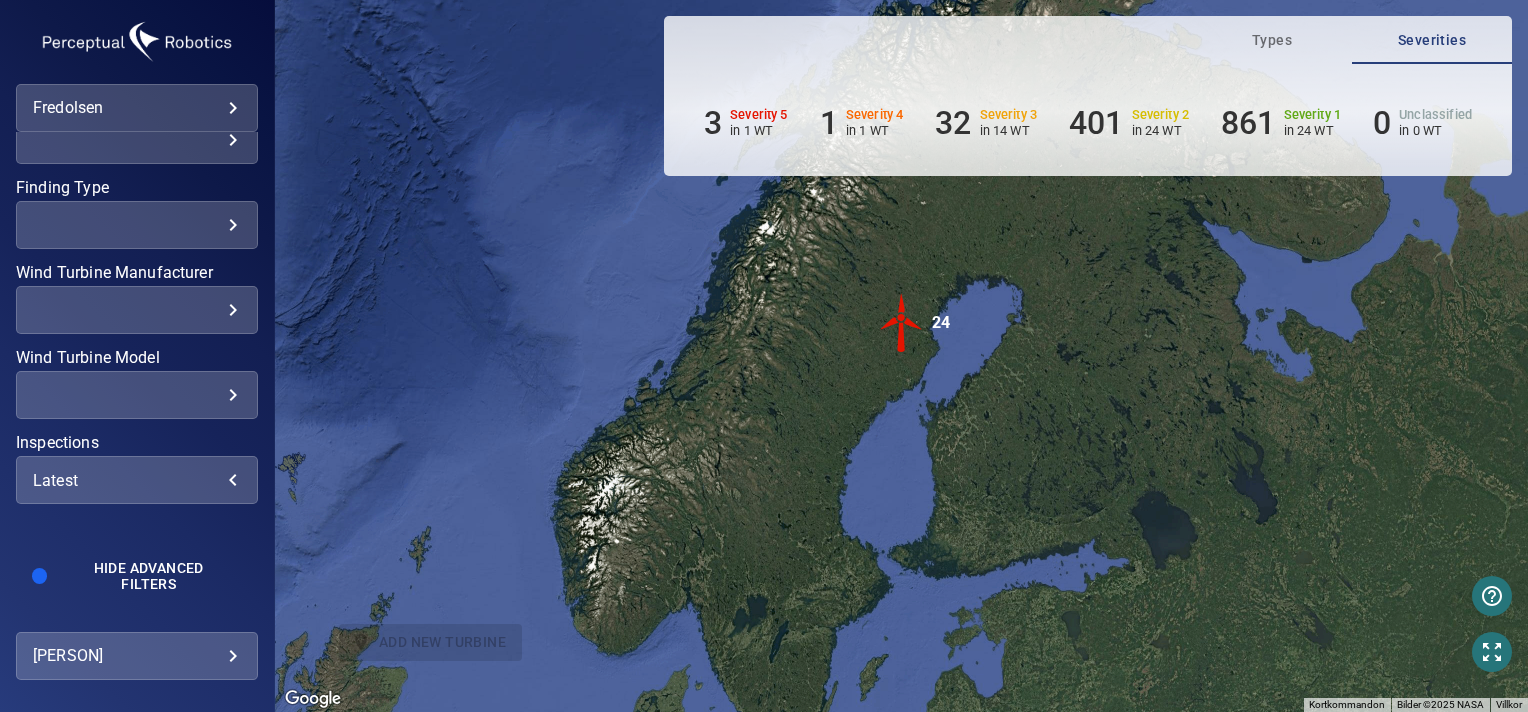 click on "Latest" at bounding box center [137, 480] 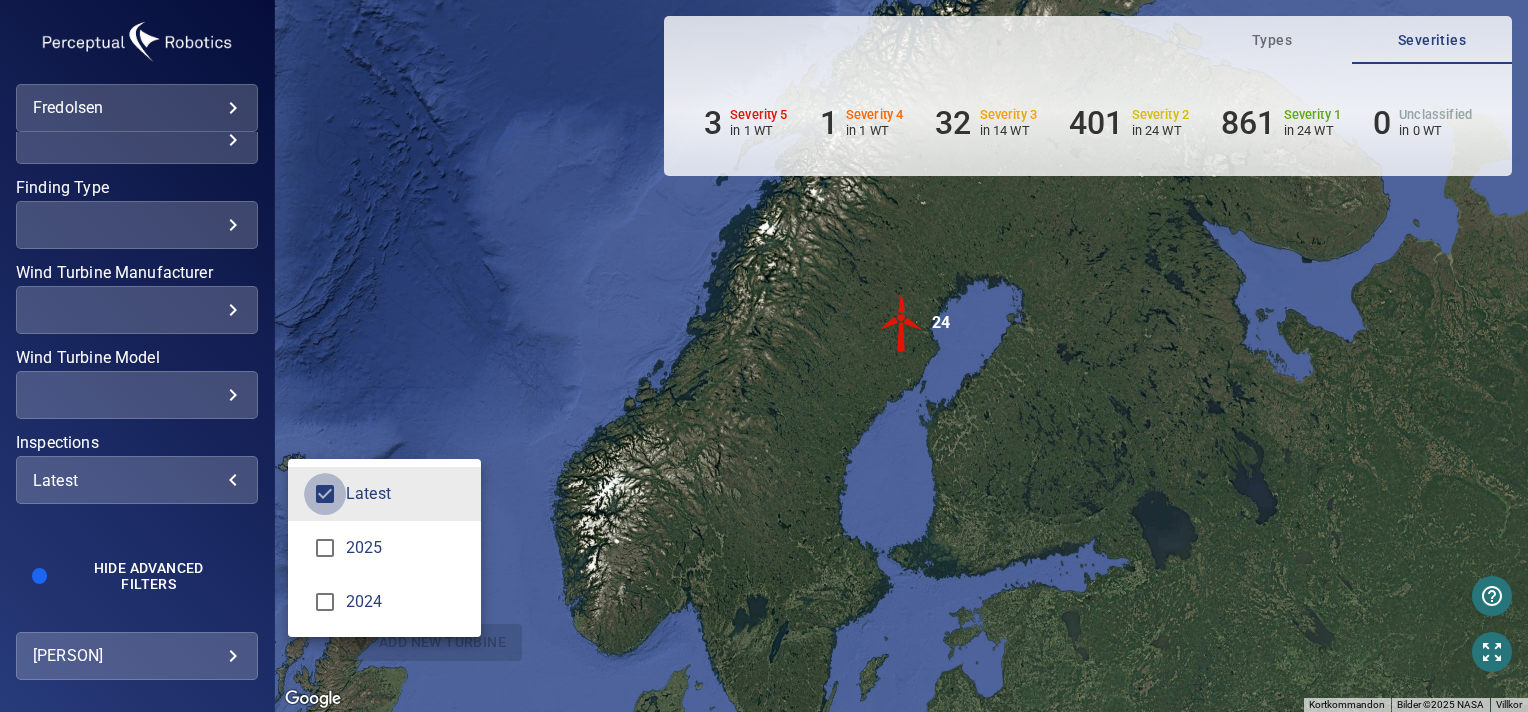 scroll, scrollTop: 716, scrollLeft: 0, axis: vertical 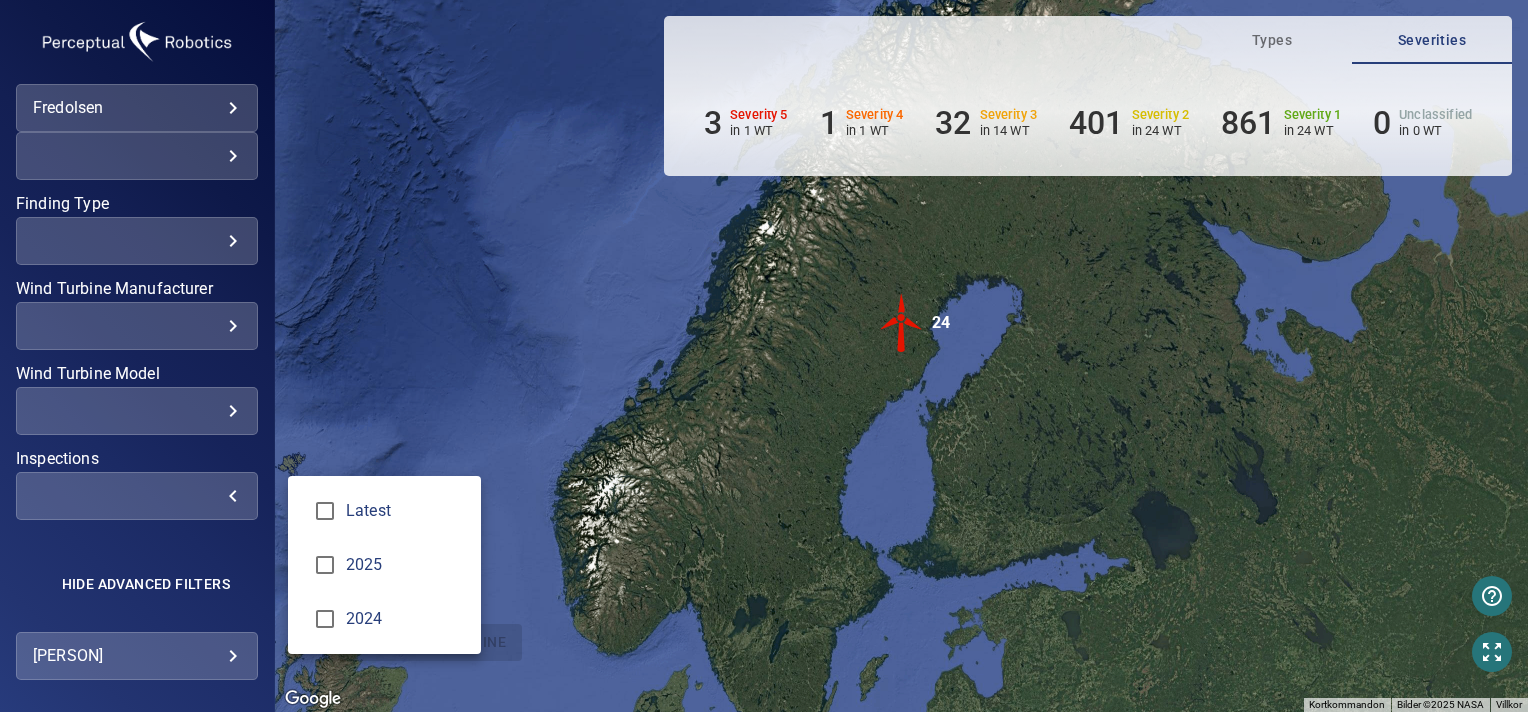 type on "****" 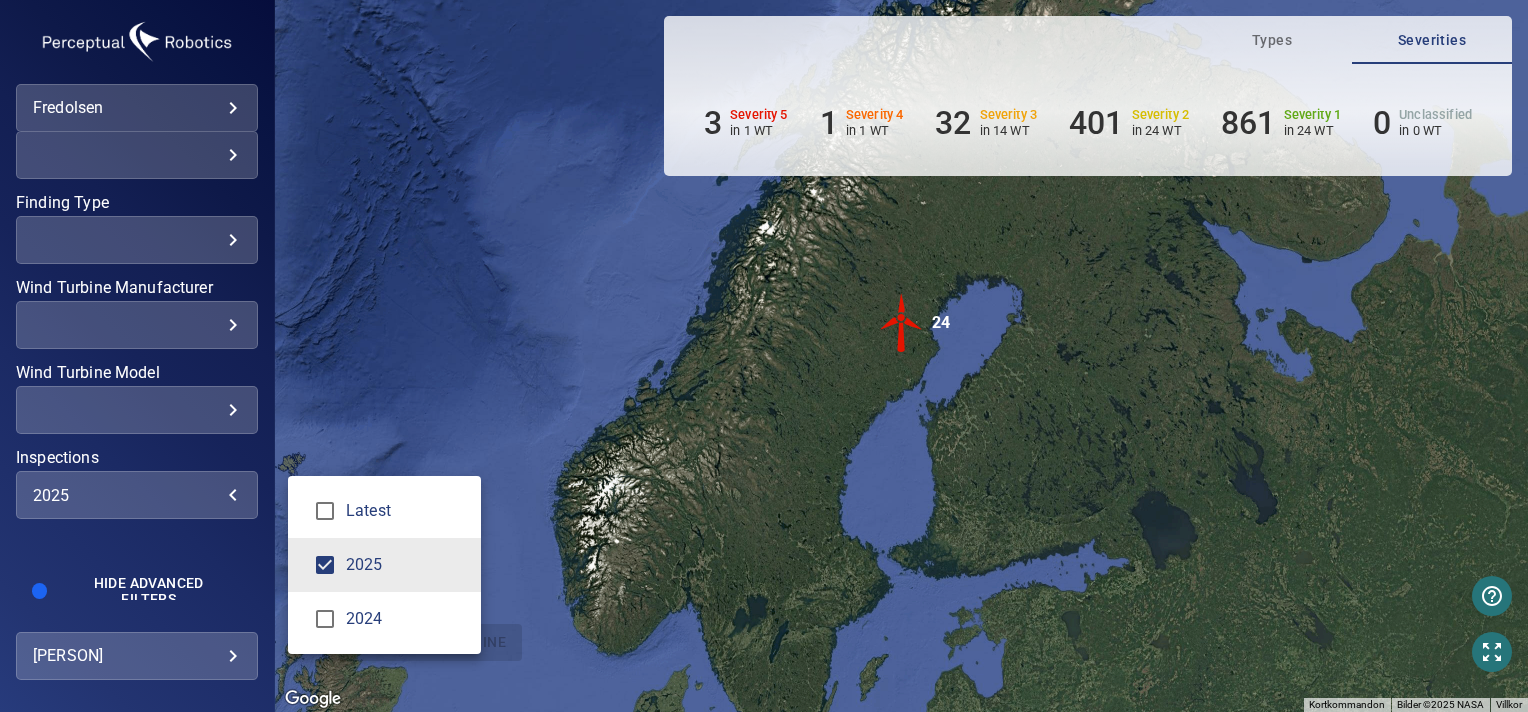 click at bounding box center [764, 356] 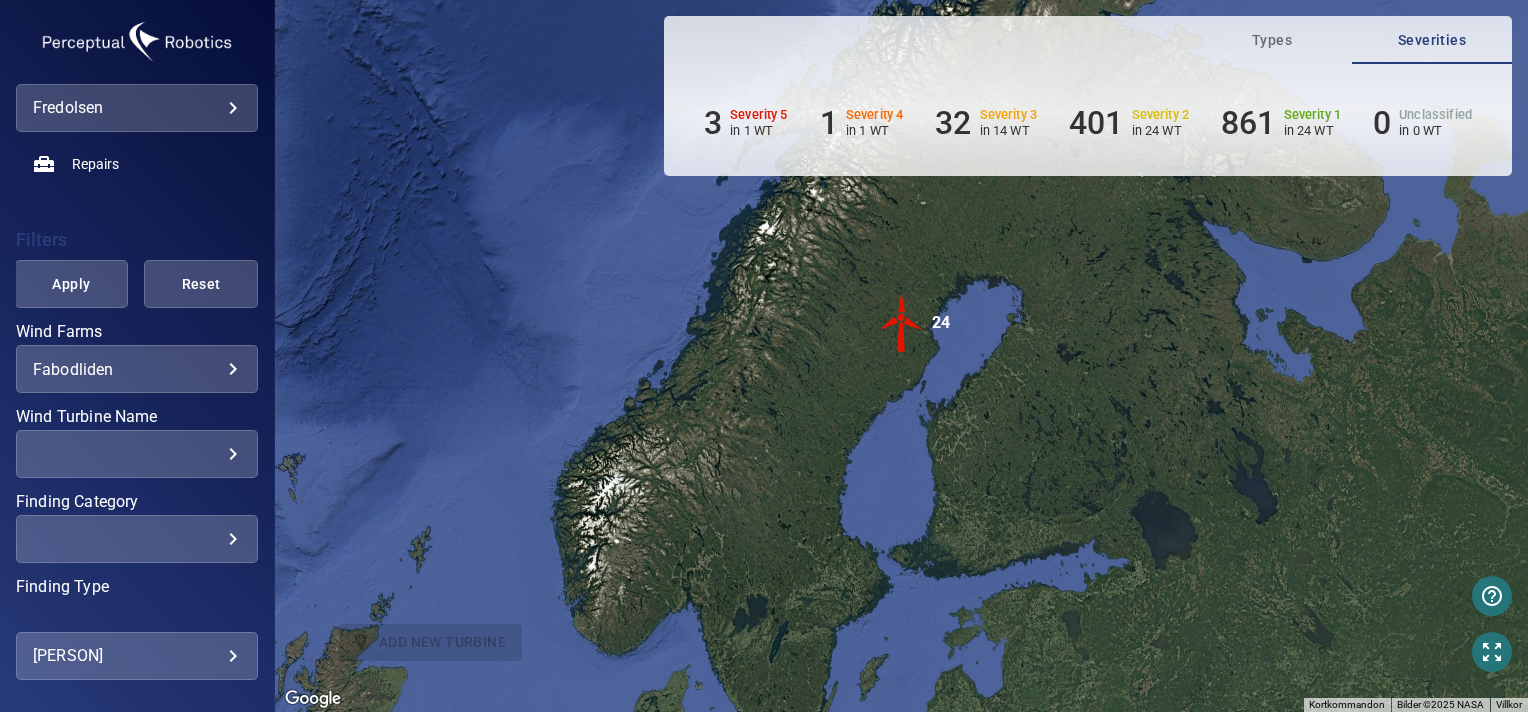 scroll, scrollTop: 326, scrollLeft: 0, axis: vertical 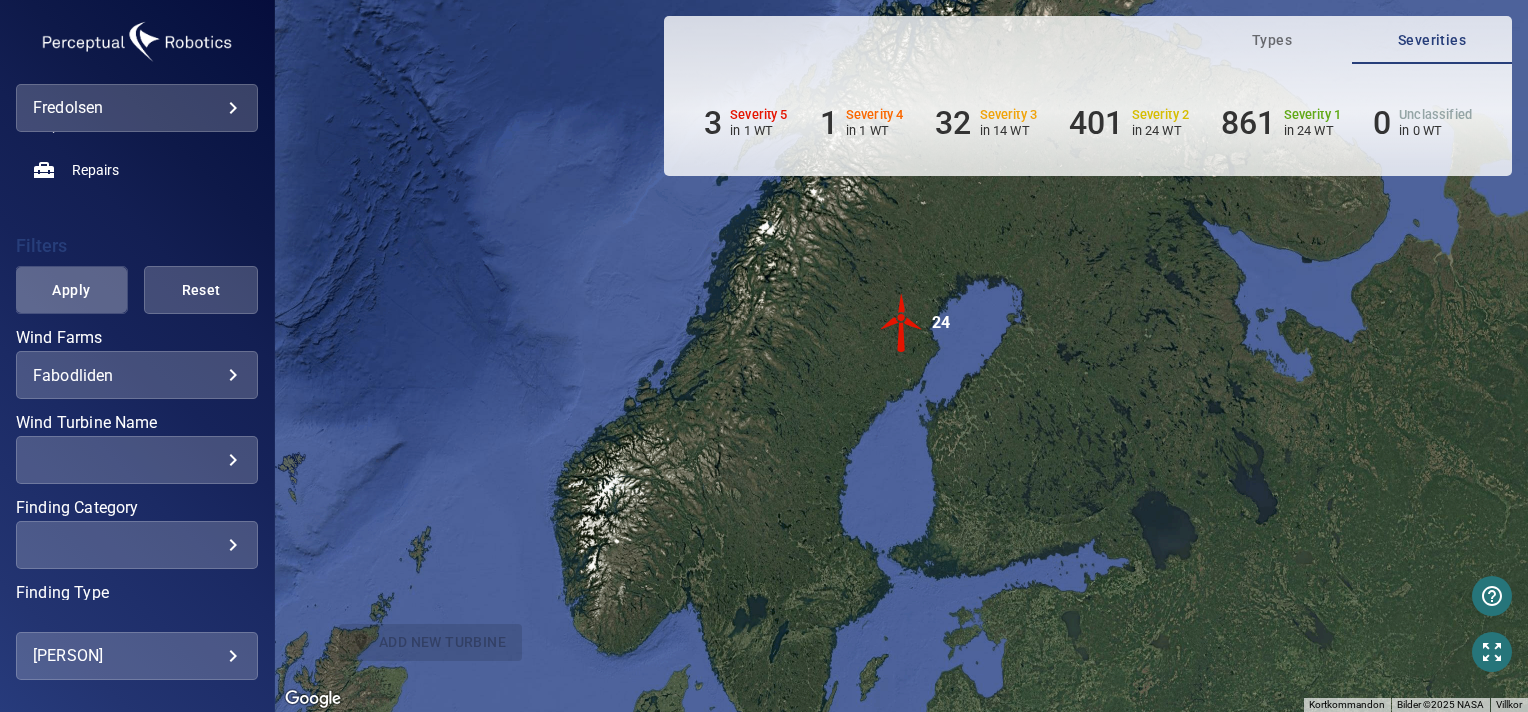 click on "Apply" at bounding box center (72, 290) 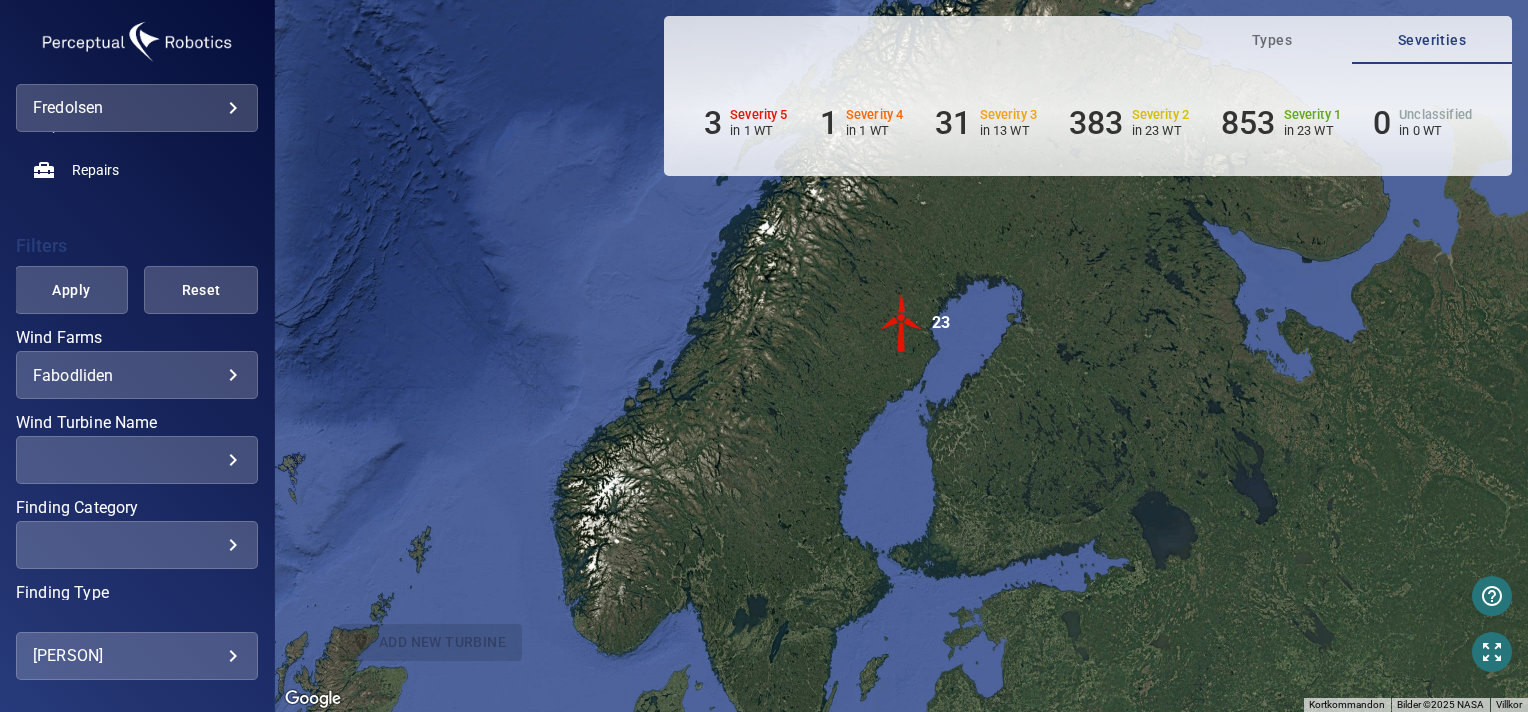 scroll, scrollTop: 0, scrollLeft: 0, axis: both 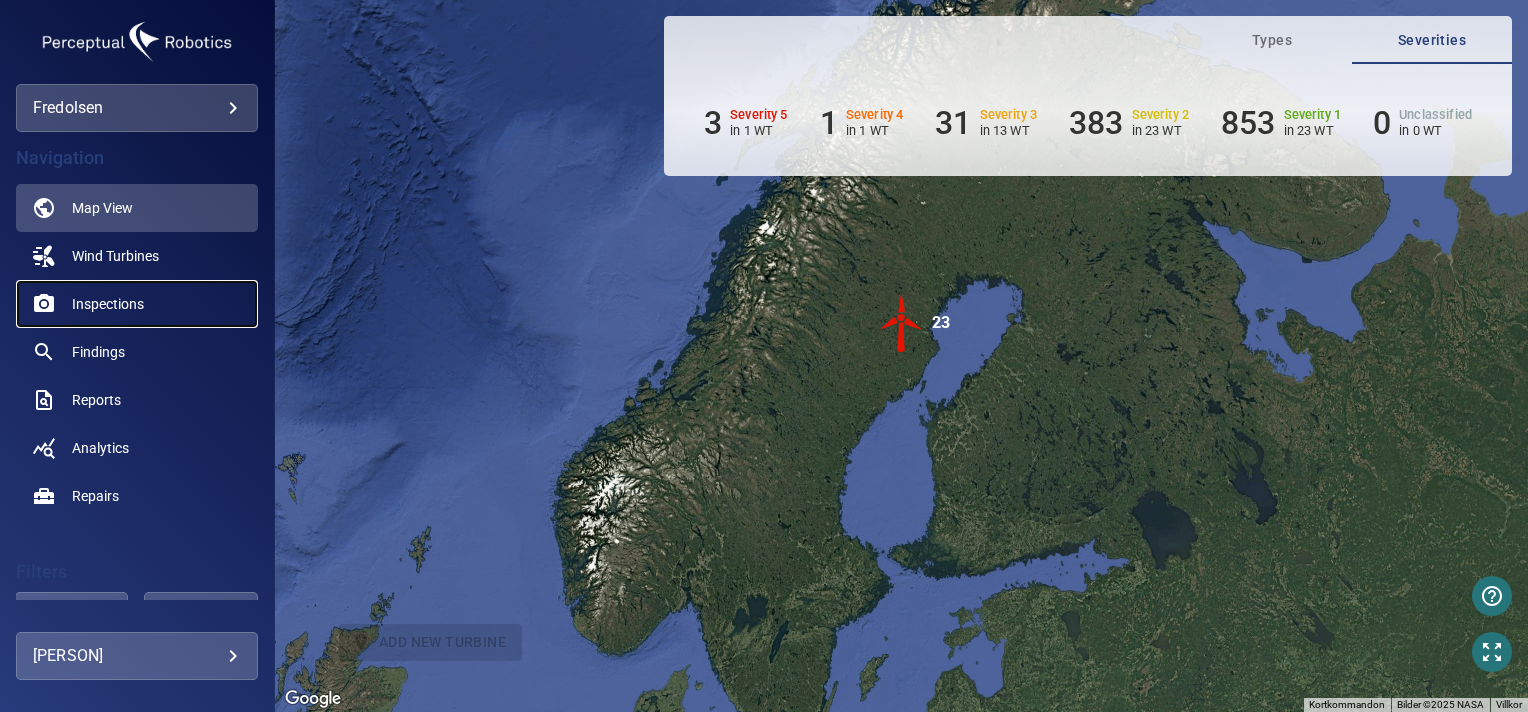 click on "Inspections" at bounding box center [108, 304] 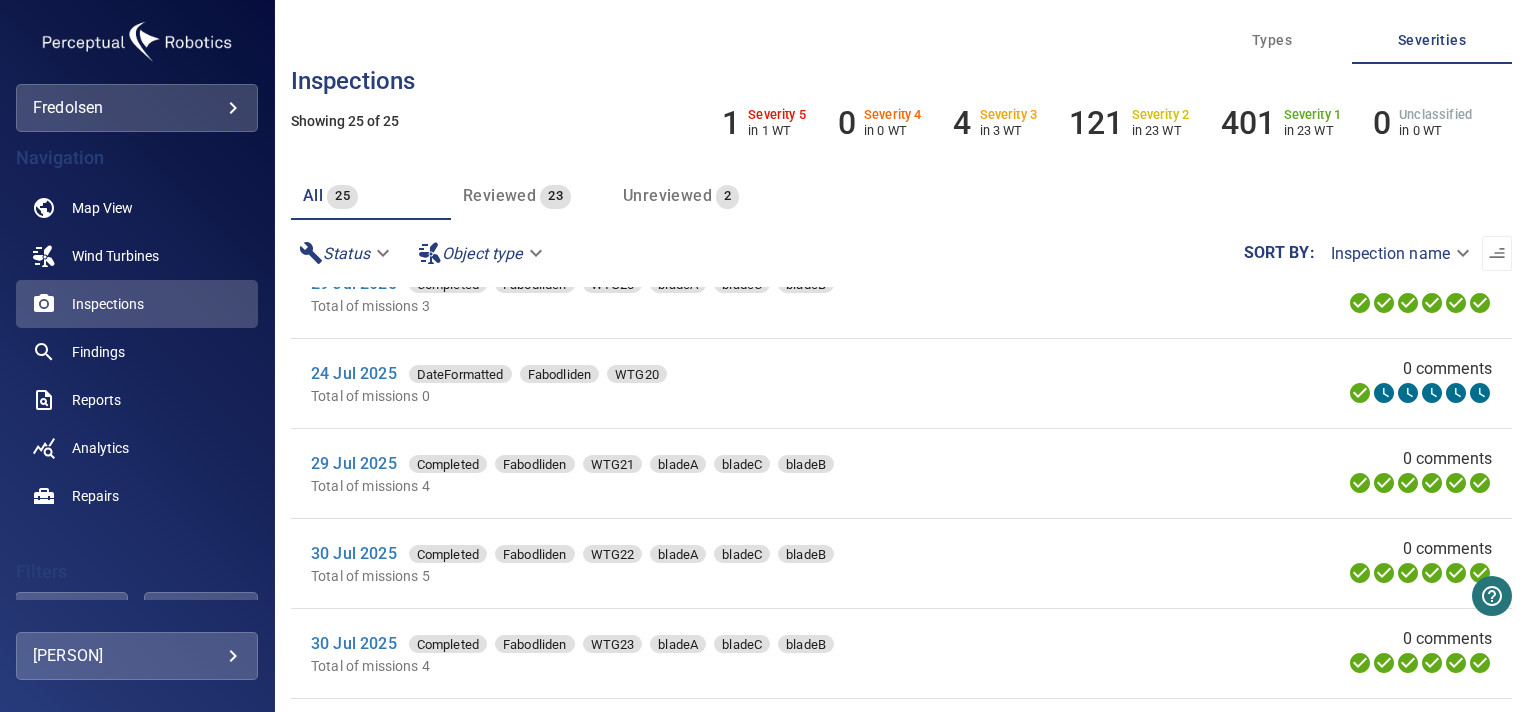 scroll, scrollTop: 1780, scrollLeft: 0, axis: vertical 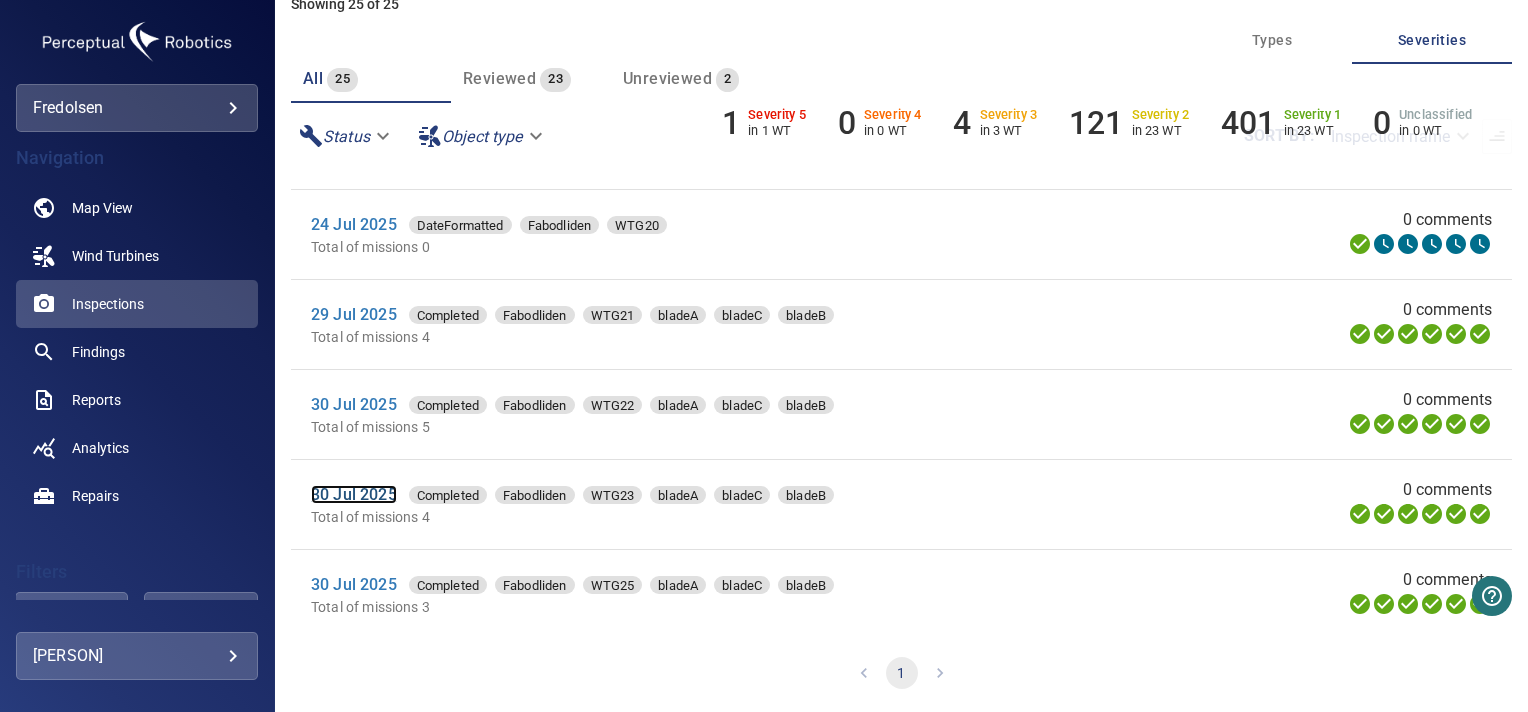 click on "30 Jul 2025" at bounding box center (354, 494) 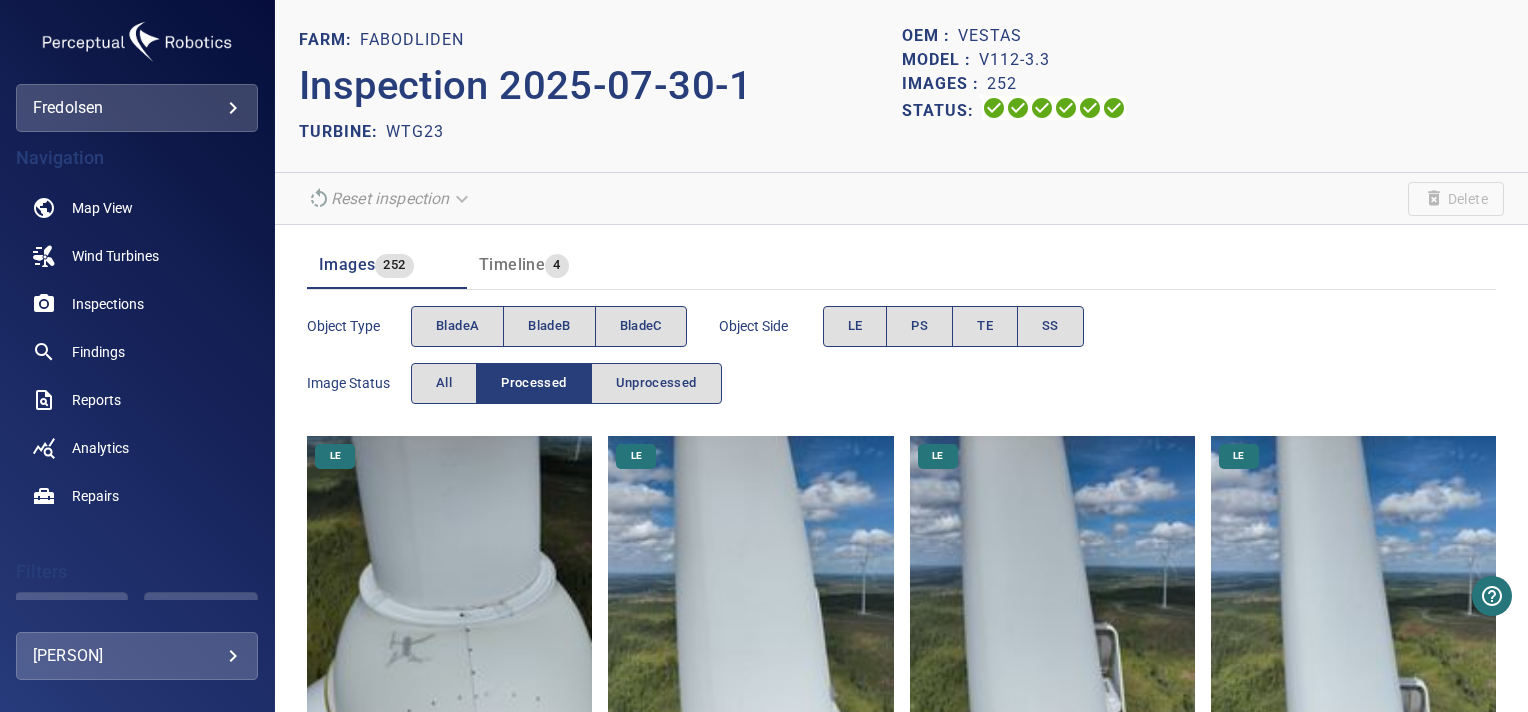 click at bounding box center (449, 578) 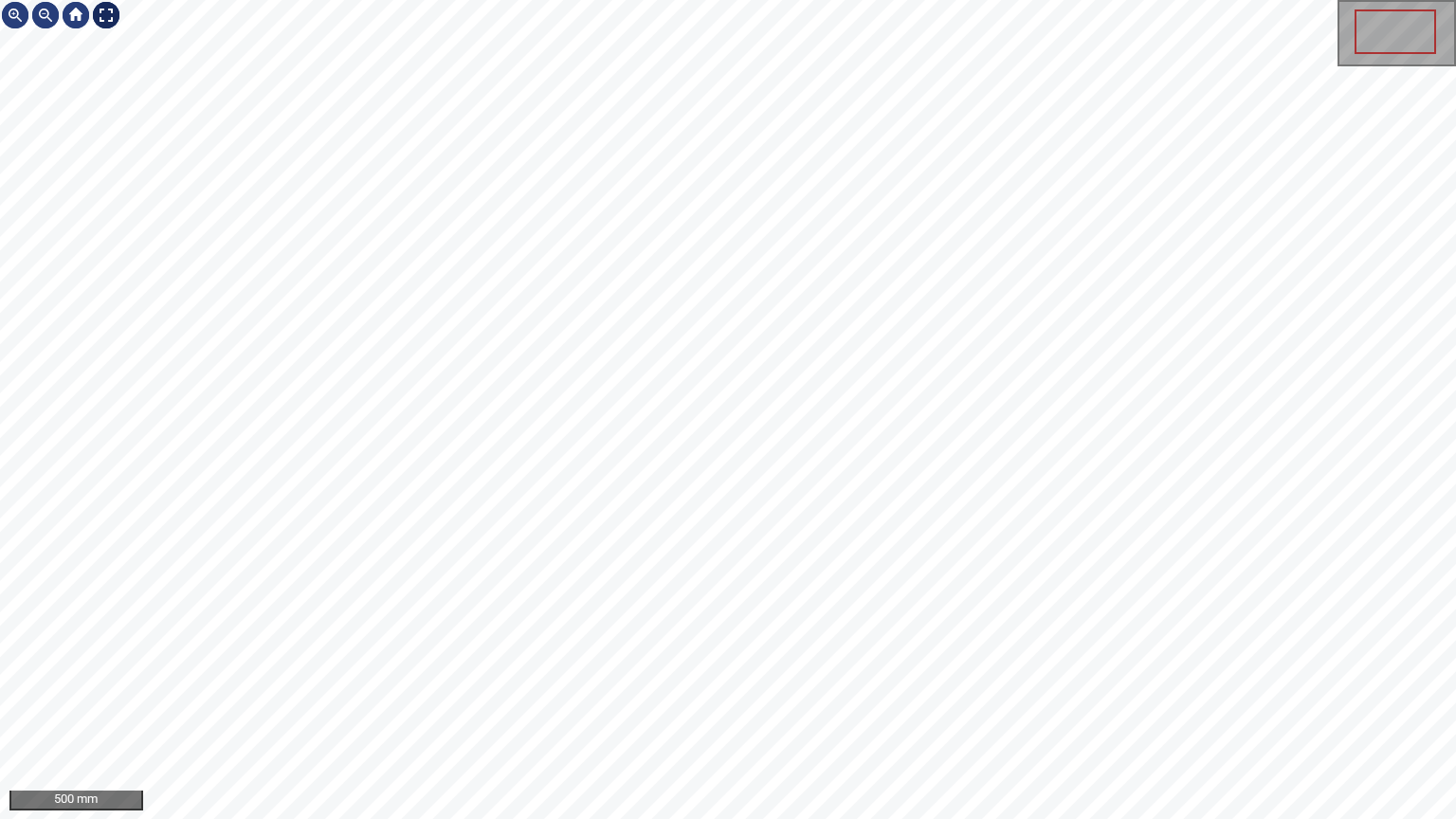 click at bounding box center [106, 15] 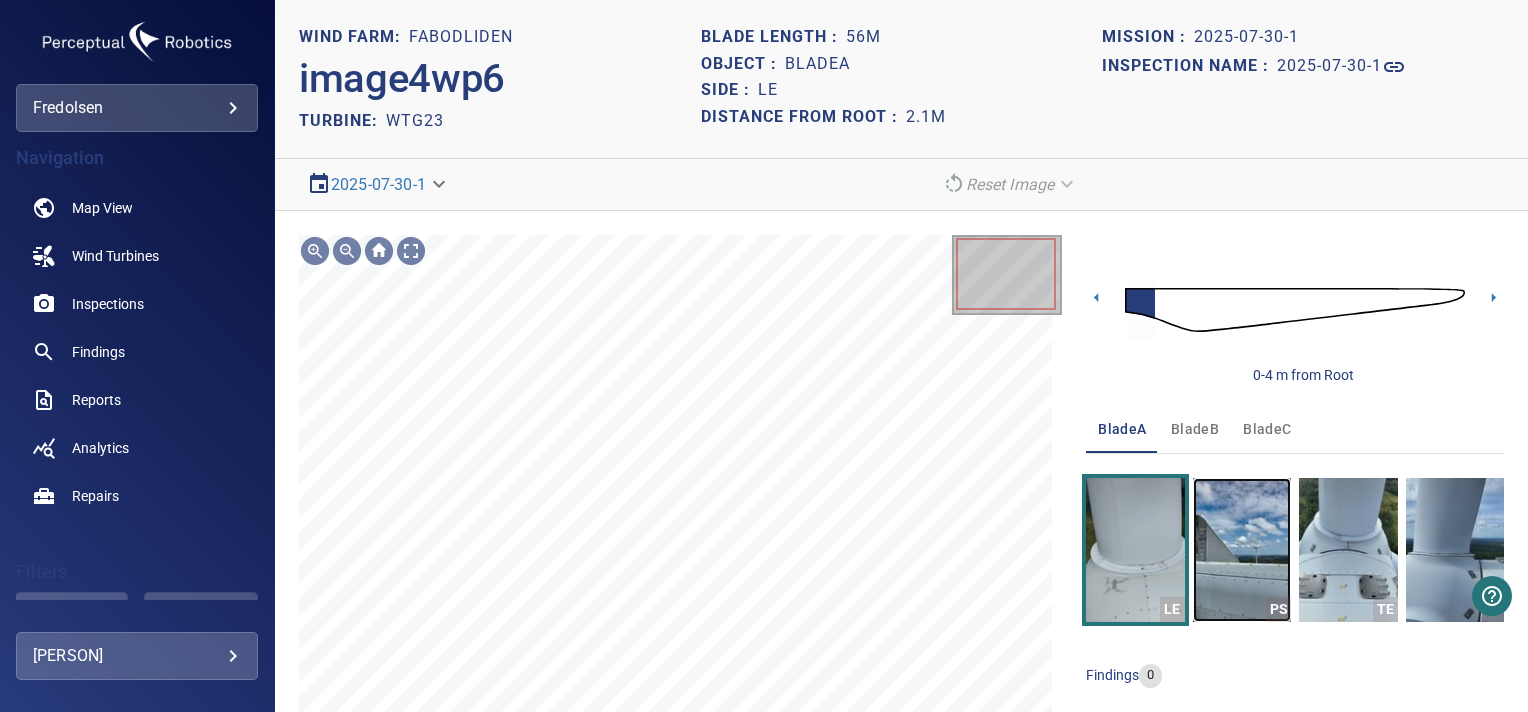 click at bounding box center (1242, 550) 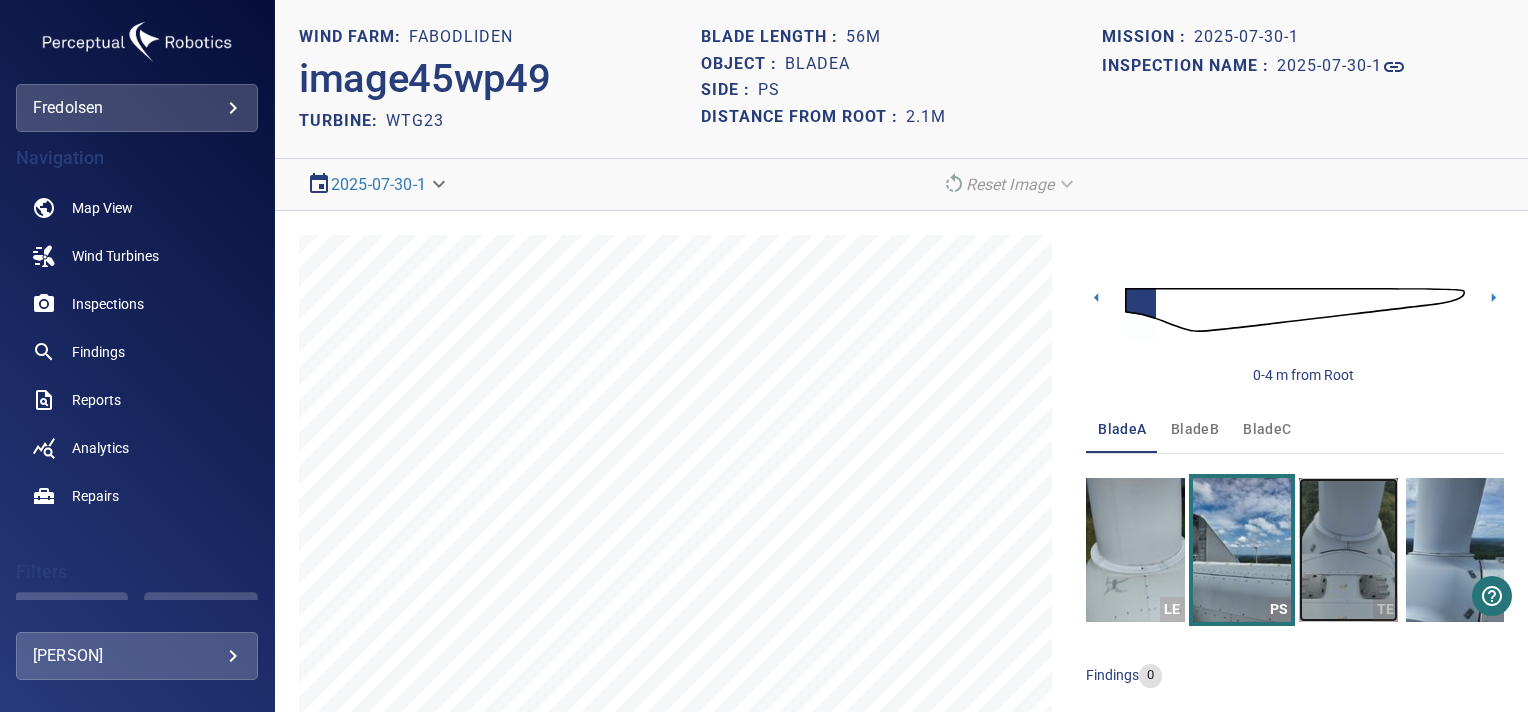 click at bounding box center (1348, 550) 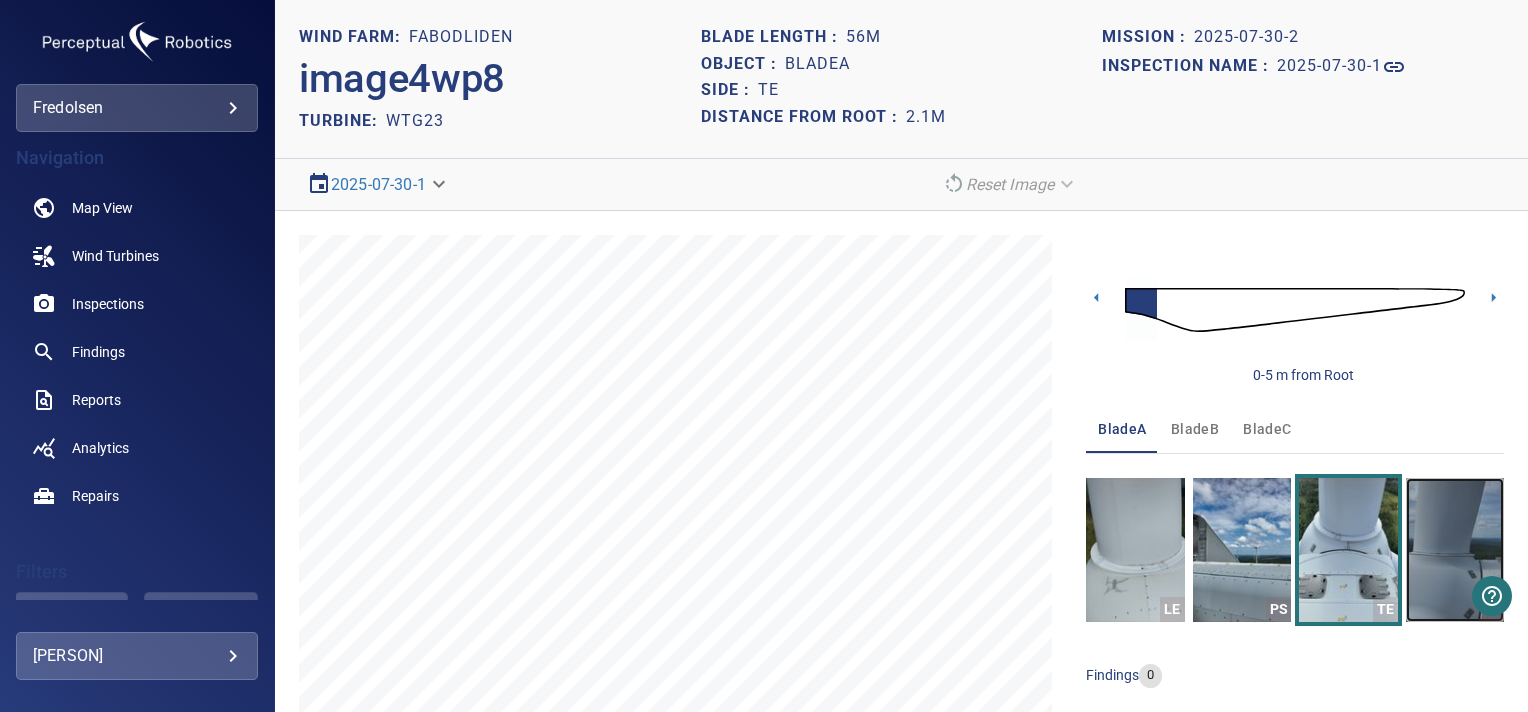 click at bounding box center (1455, 550) 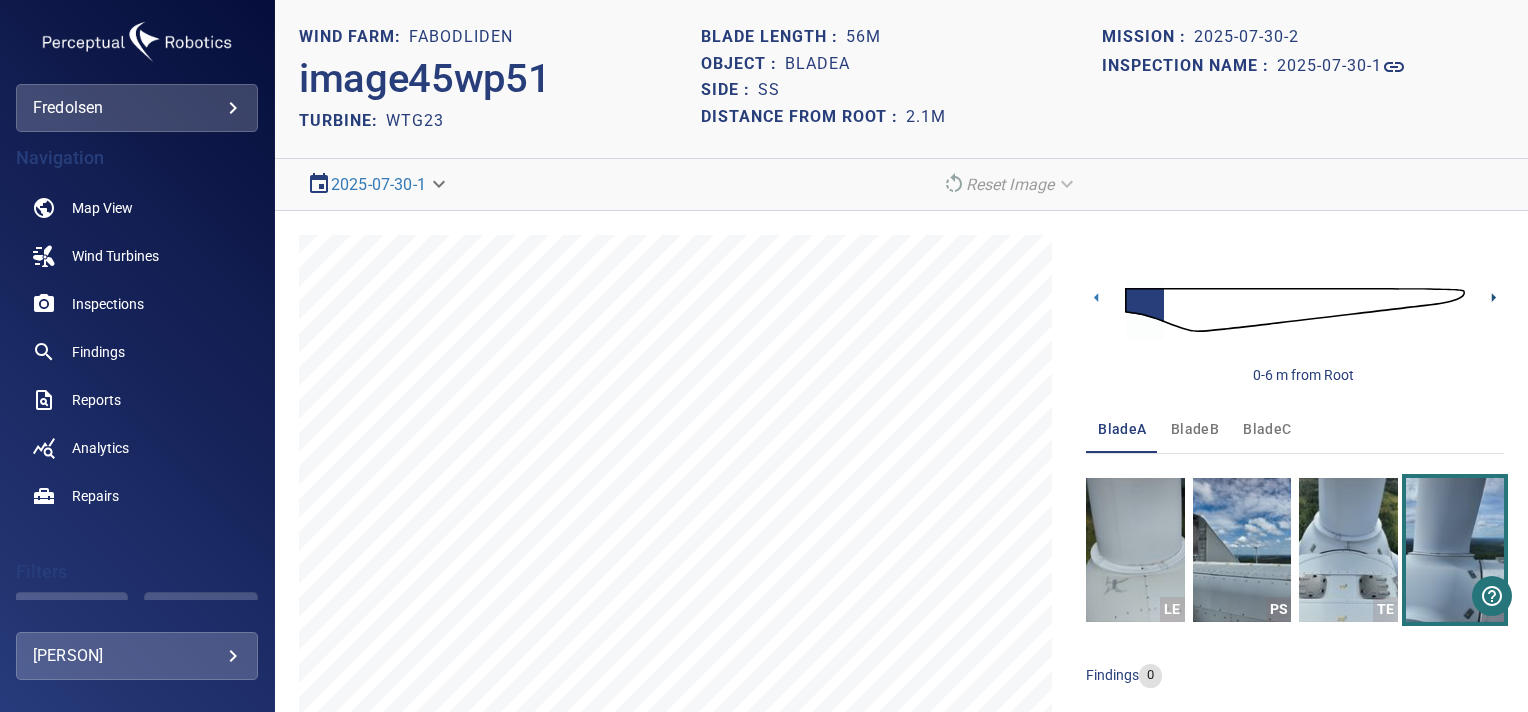 click 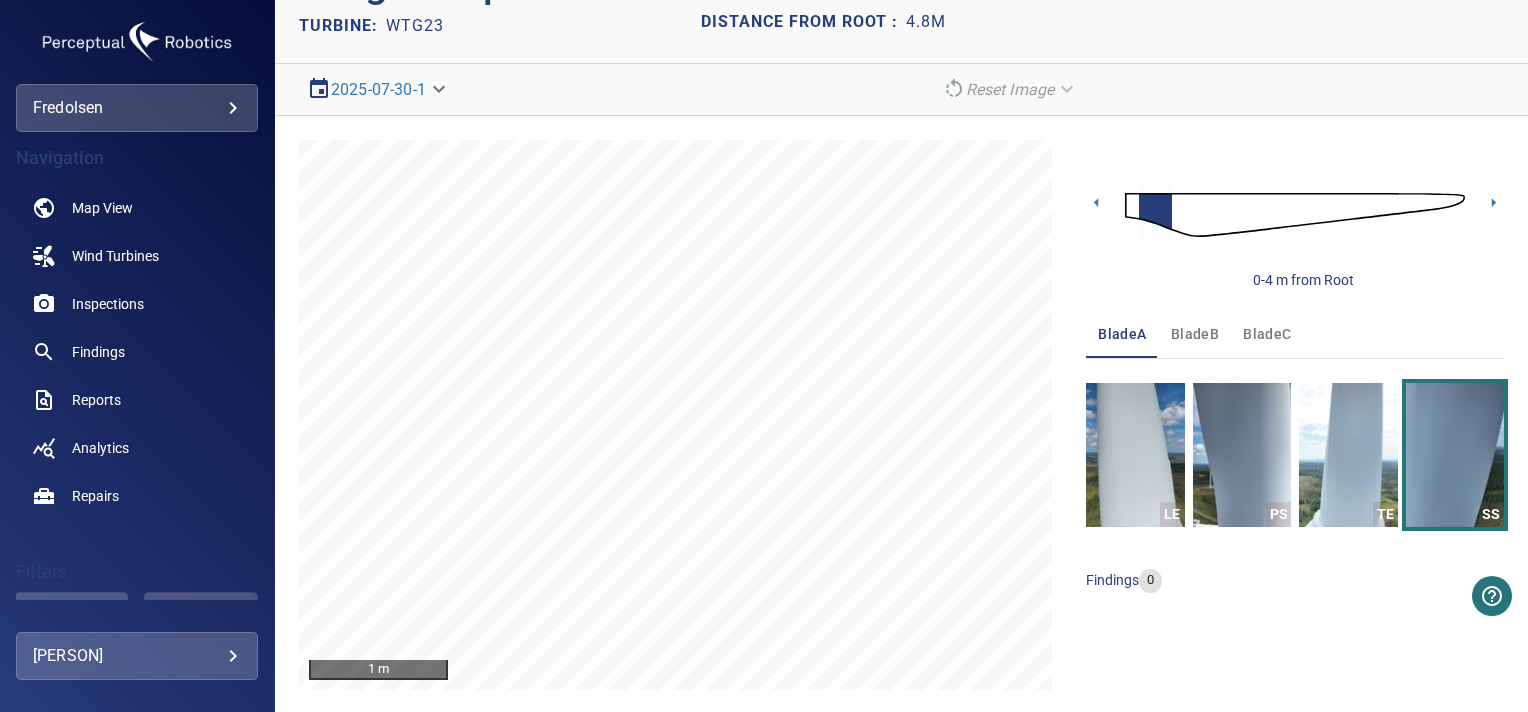 scroll, scrollTop: 96, scrollLeft: 0, axis: vertical 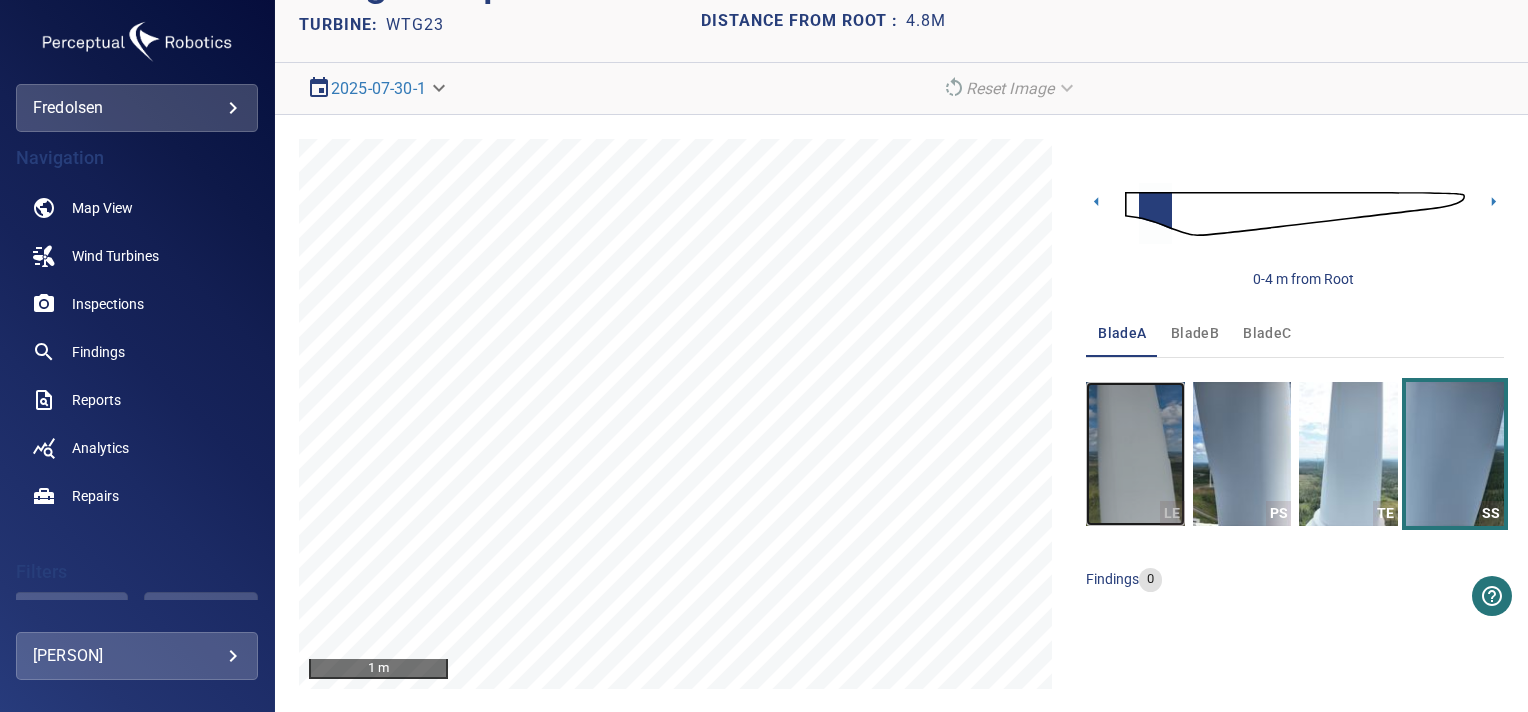 click at bounding box center (1135, 454) 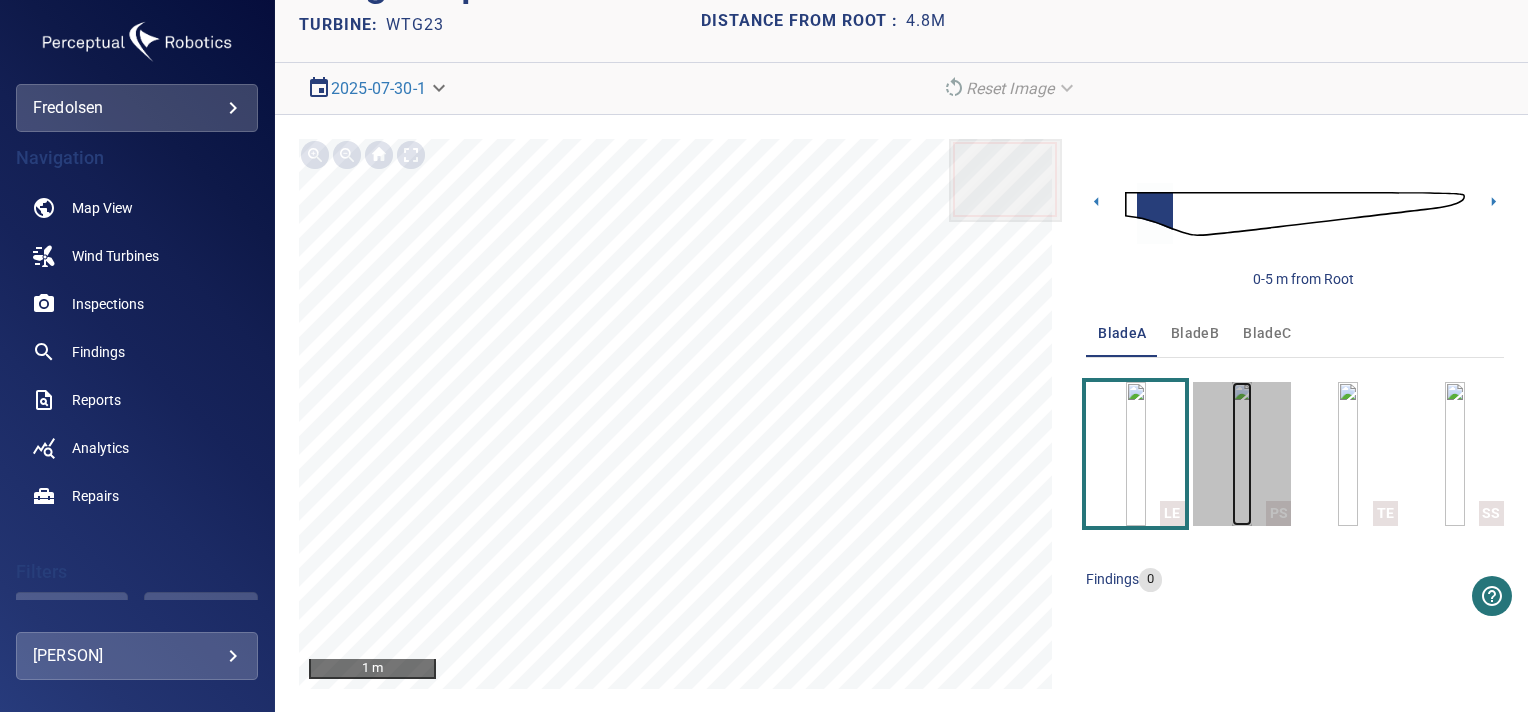 click at bounding box center [1242, 454] 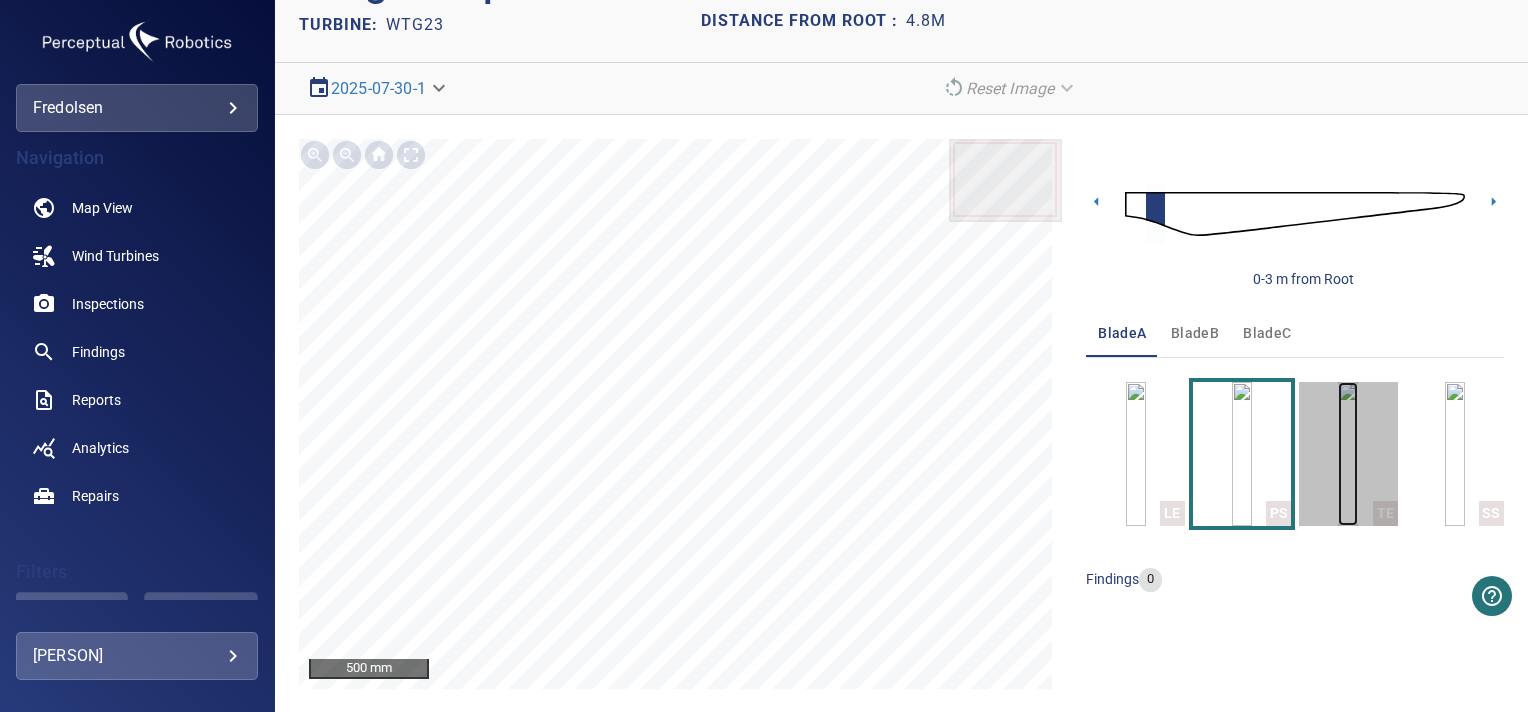 click at bounding box center (1348, 454) 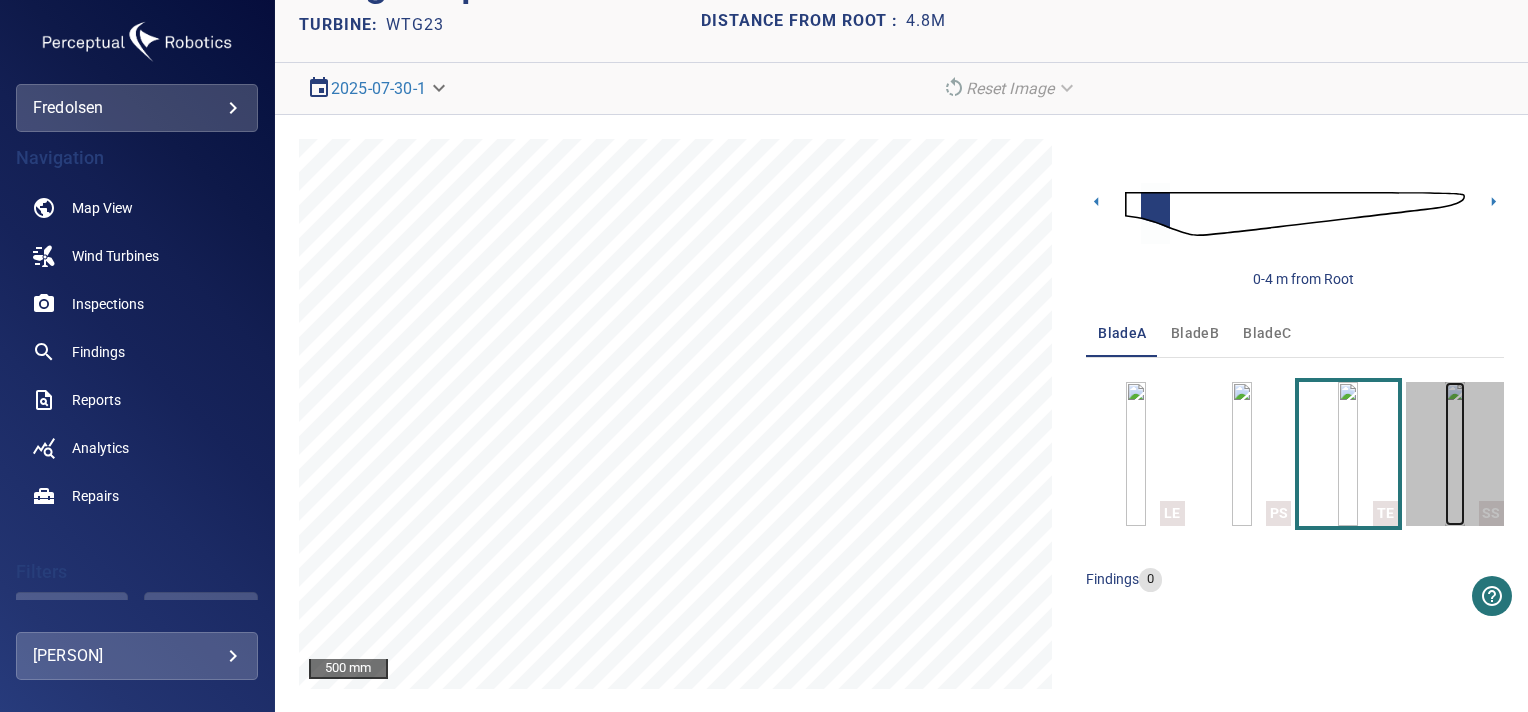 click at bounding box center (1455, 454) 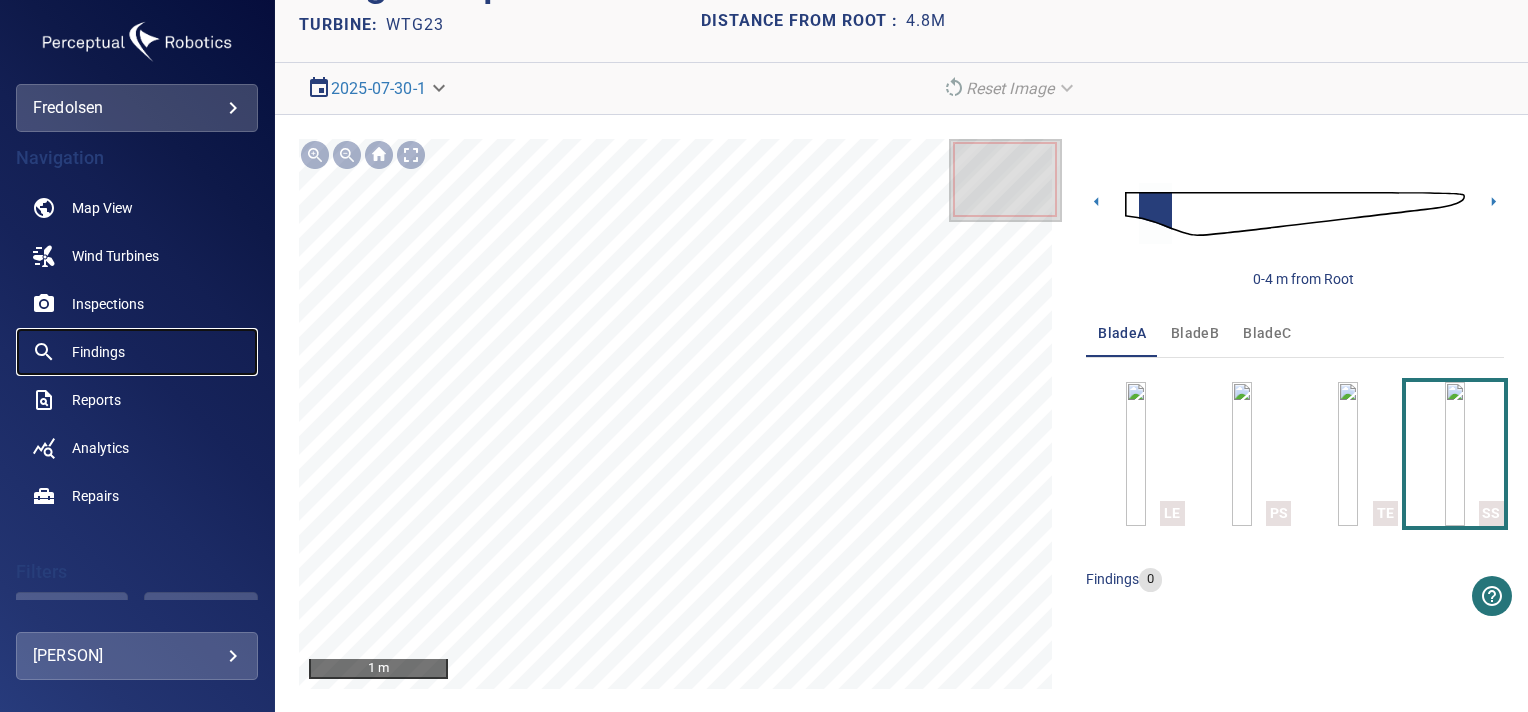 click on "Findings" at bounding box center [137, 352] 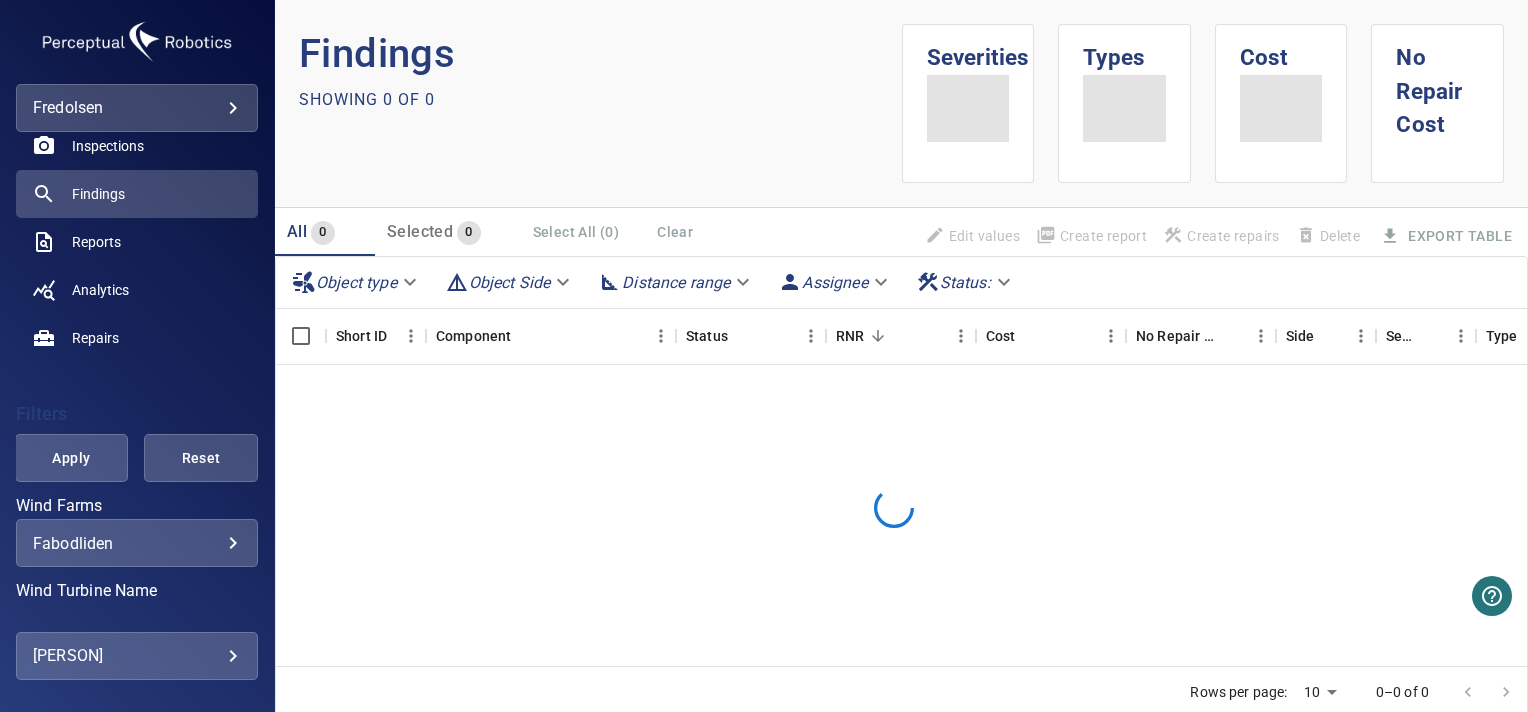 scroll, scrollTop: 220, scrollLeft: 0, axis: vertical 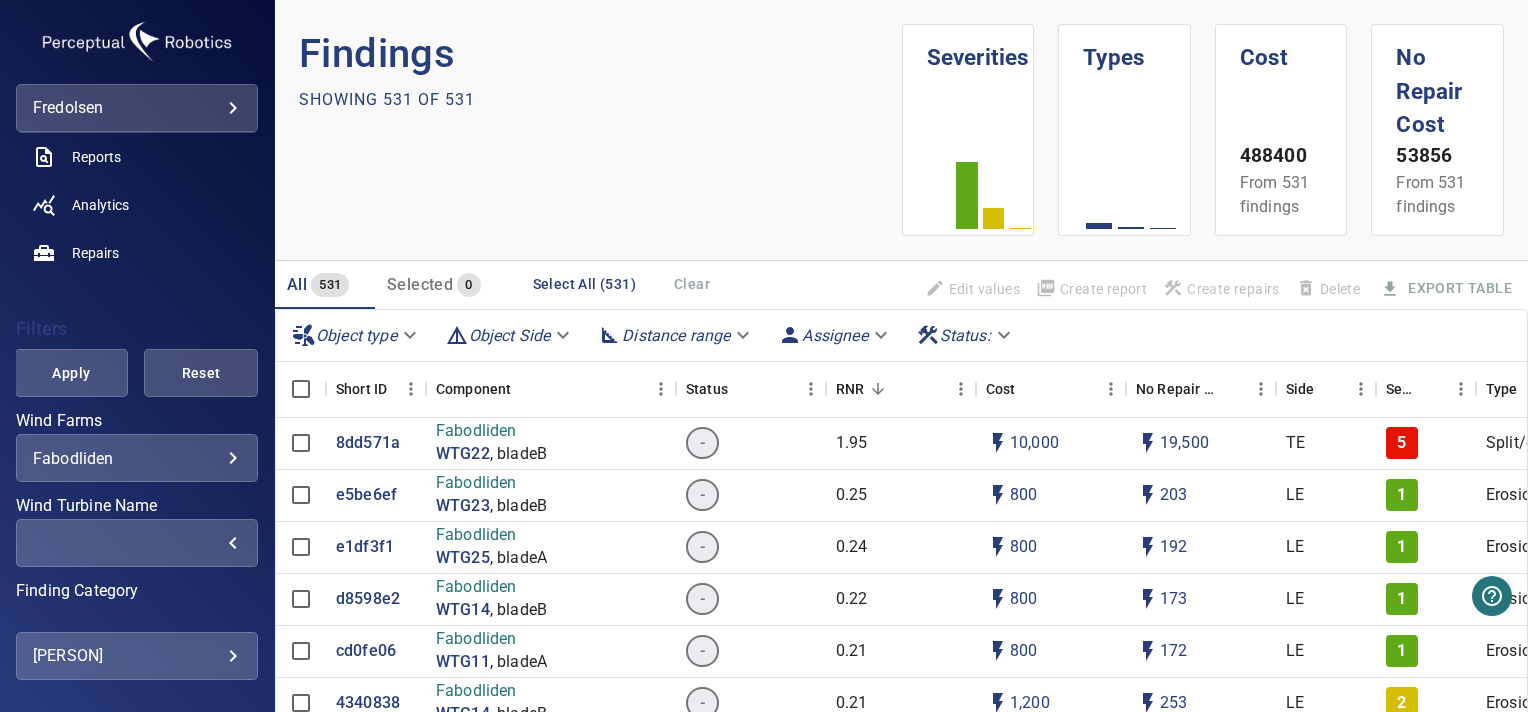 click on "​" at bounding box center (137, 543) 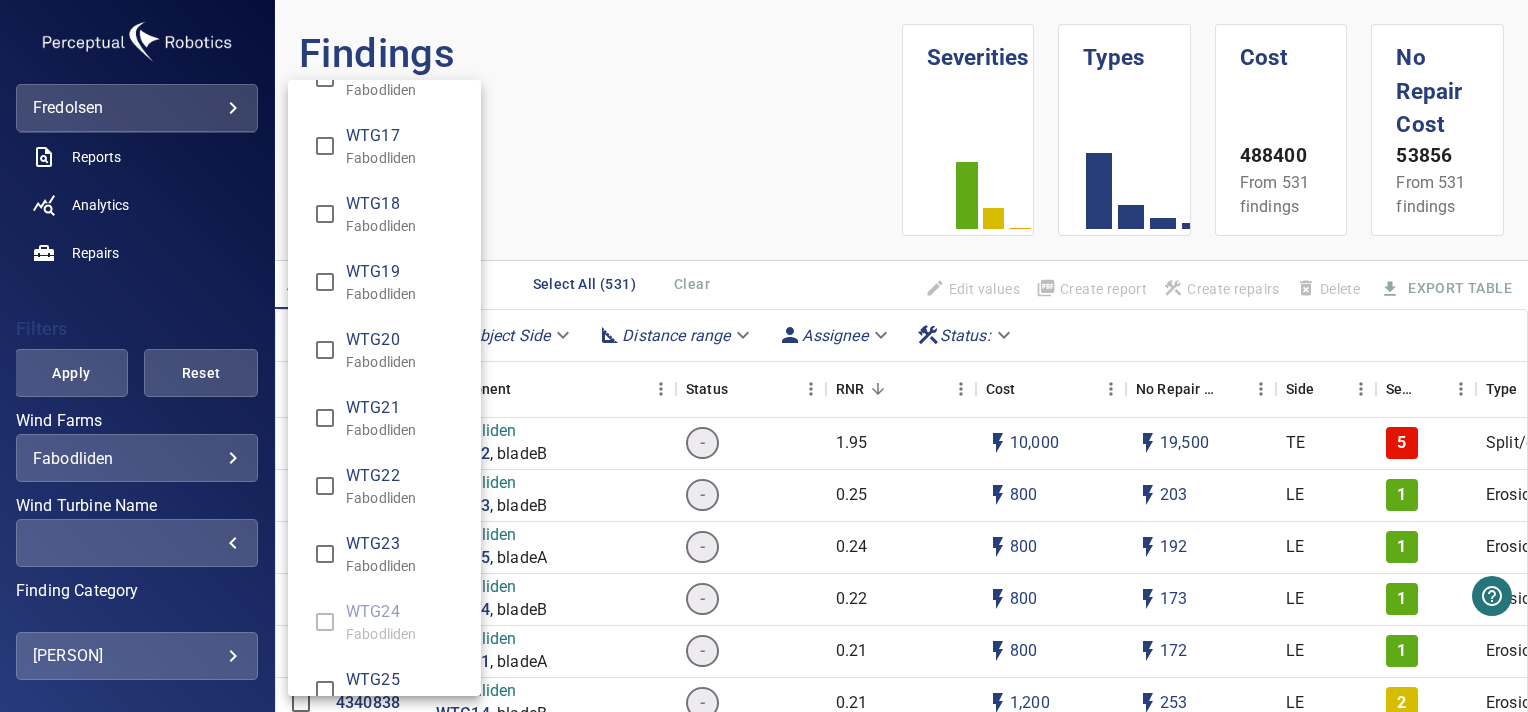 scroll, scrollTop: 1032, scrollLeft: 0, axis: vertical 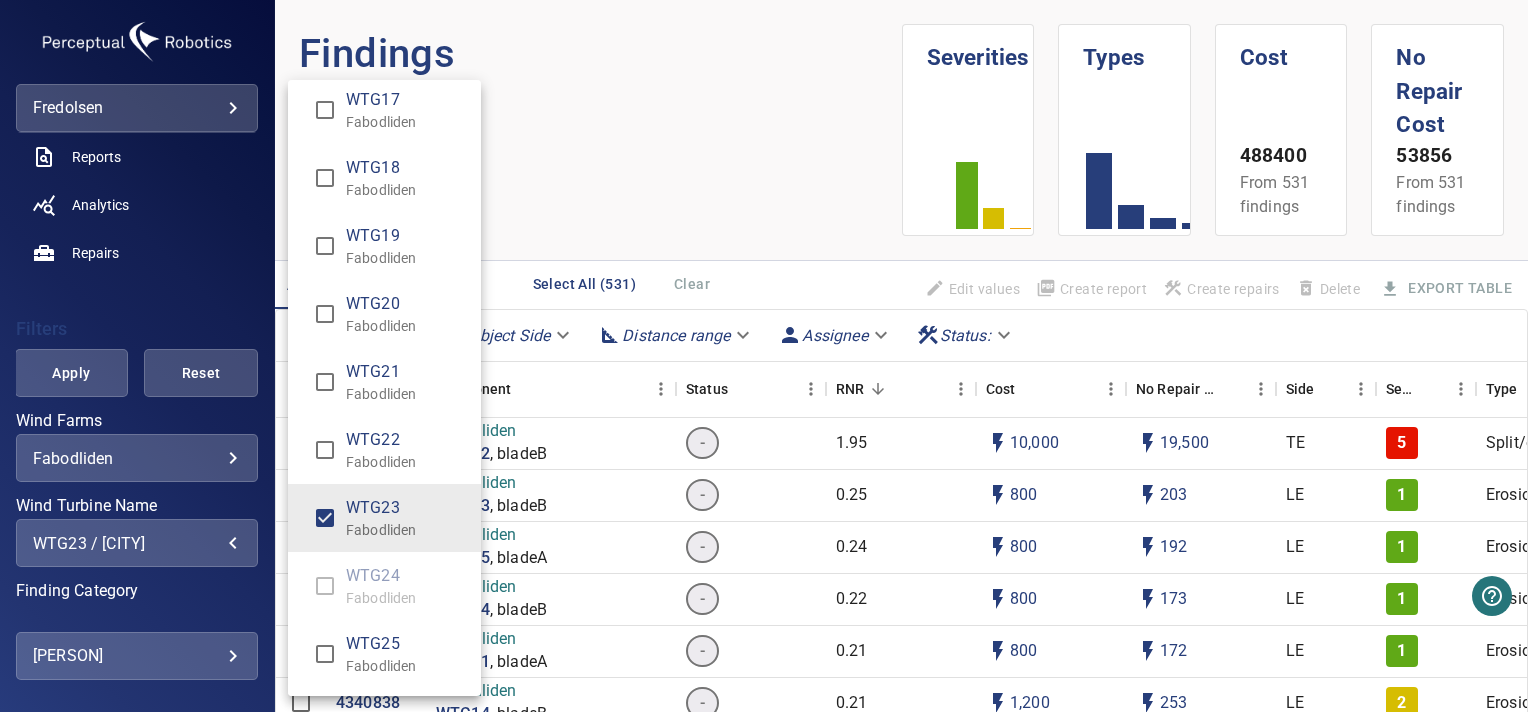 click on "WTG01 Fabodliden WTG02 Fabodliden WTG03 Fabodliden WTG04 Fabodliden WTG05 Fabodliden WTG06 Fabodliden WTG07 Fabodliden WTG08 Fabodliden WTG09 Fabodliden WTG10 Fabodliden WTG11 Fabodliden WTG12 Fabodliden WTG13 Fabodliden WTG14 Fabodliden WTG15 Fabodliden WTG17 Fabodliden WTG18 Fabodliden WTG19 Fabodliden WTG20 Fabodliden WTG21 Fabodliden WTG22 Fabodliden WTG23 Fabodliden WTG24 Fabodliden WTG25 Fabodliden" at bounding box center (392, -128) 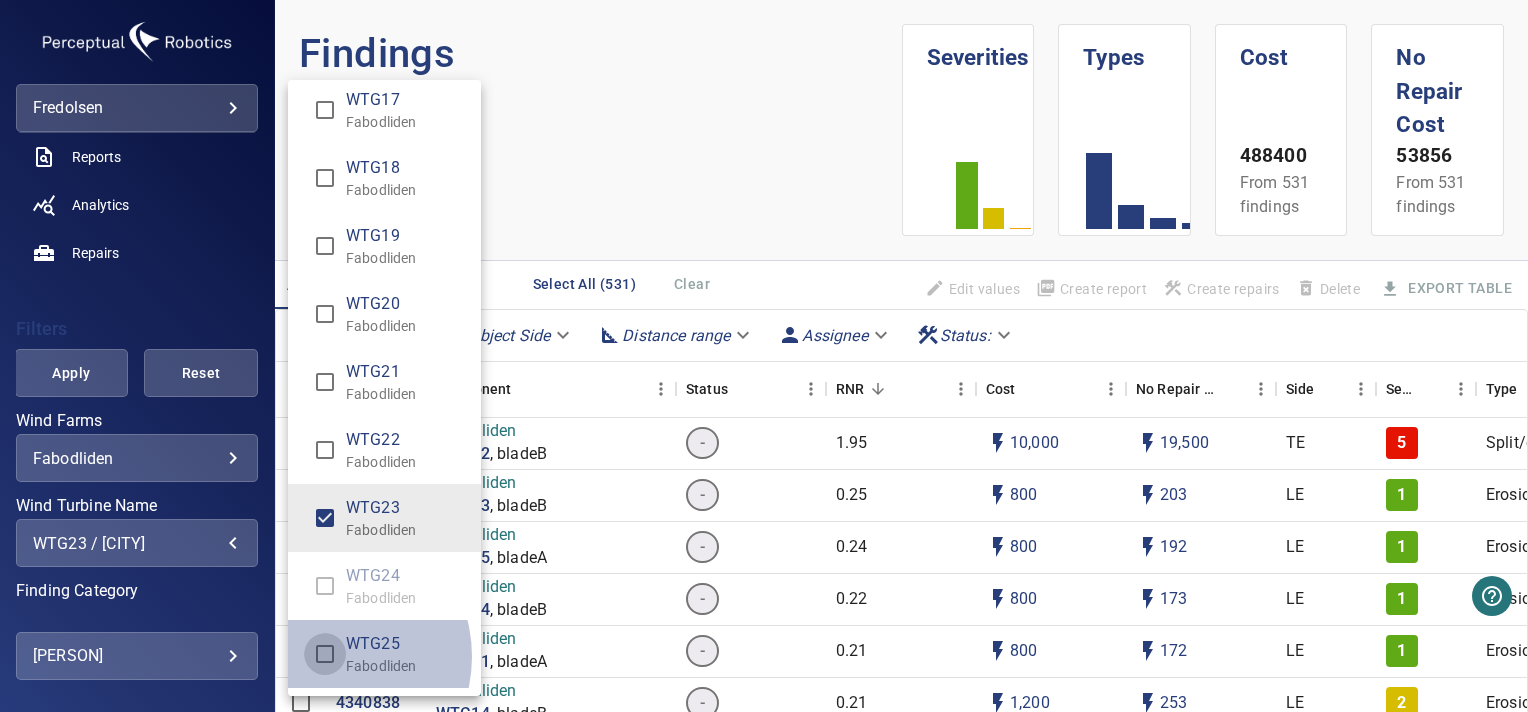 type on "**********" 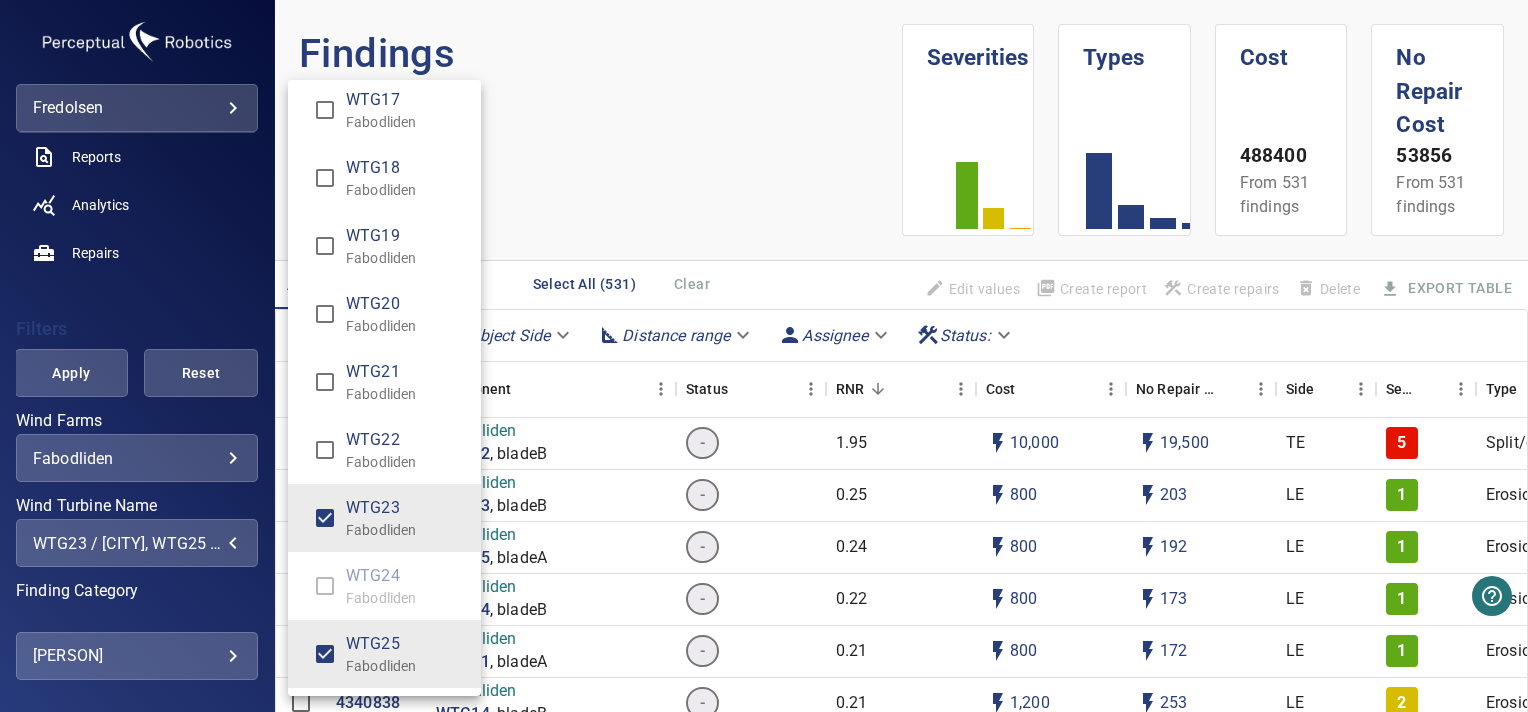 click at bounding box center [764, 356] 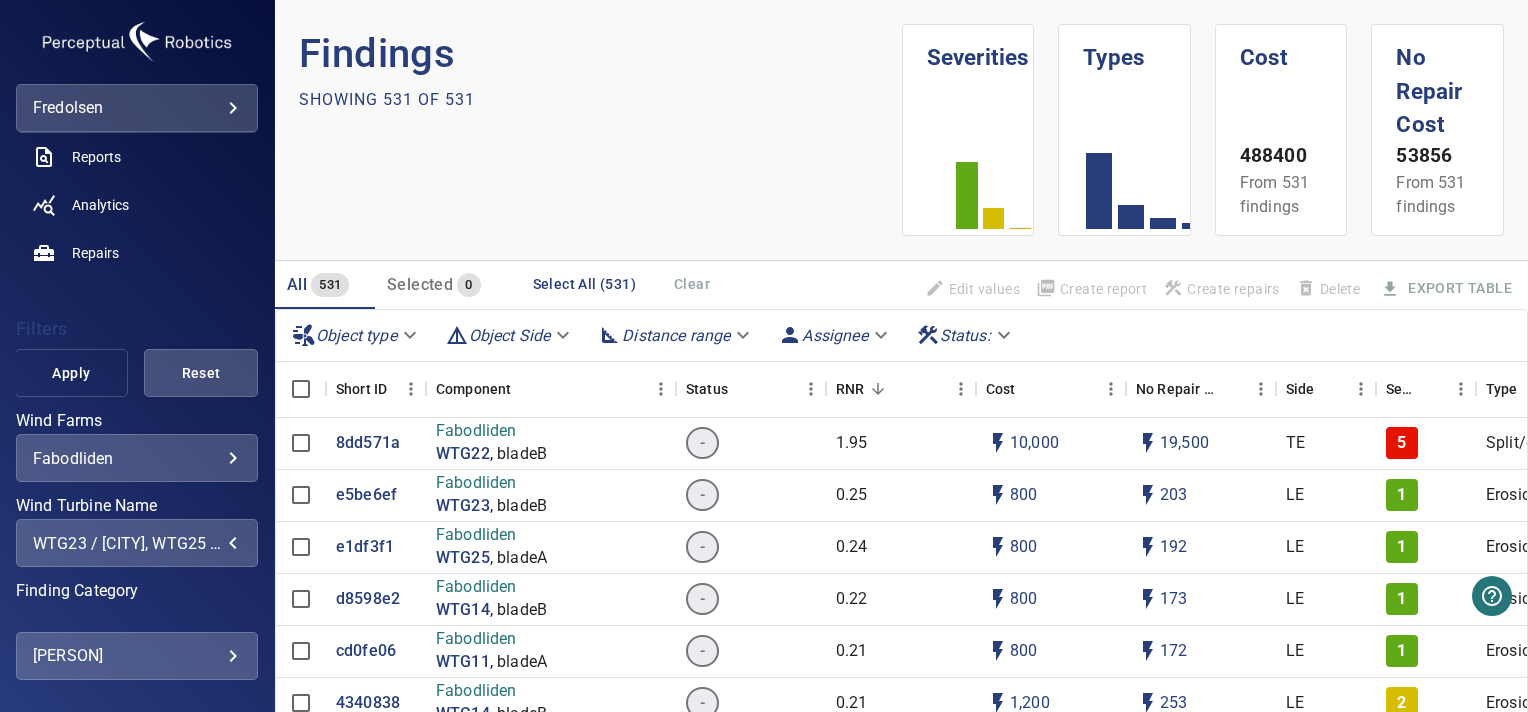 click on "Apply" at bounding box center (72, 373) 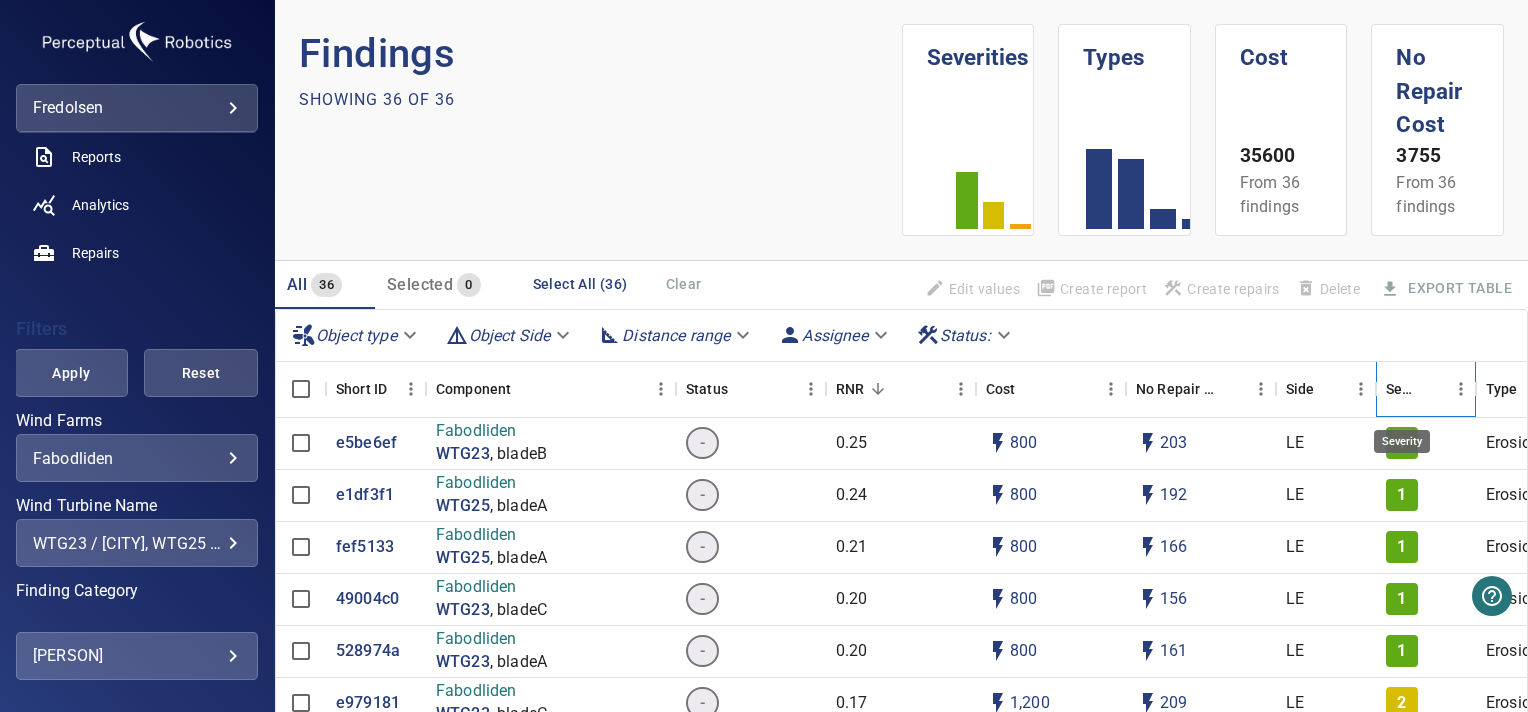 click on "Severity" at bounding box center (1402, 389) 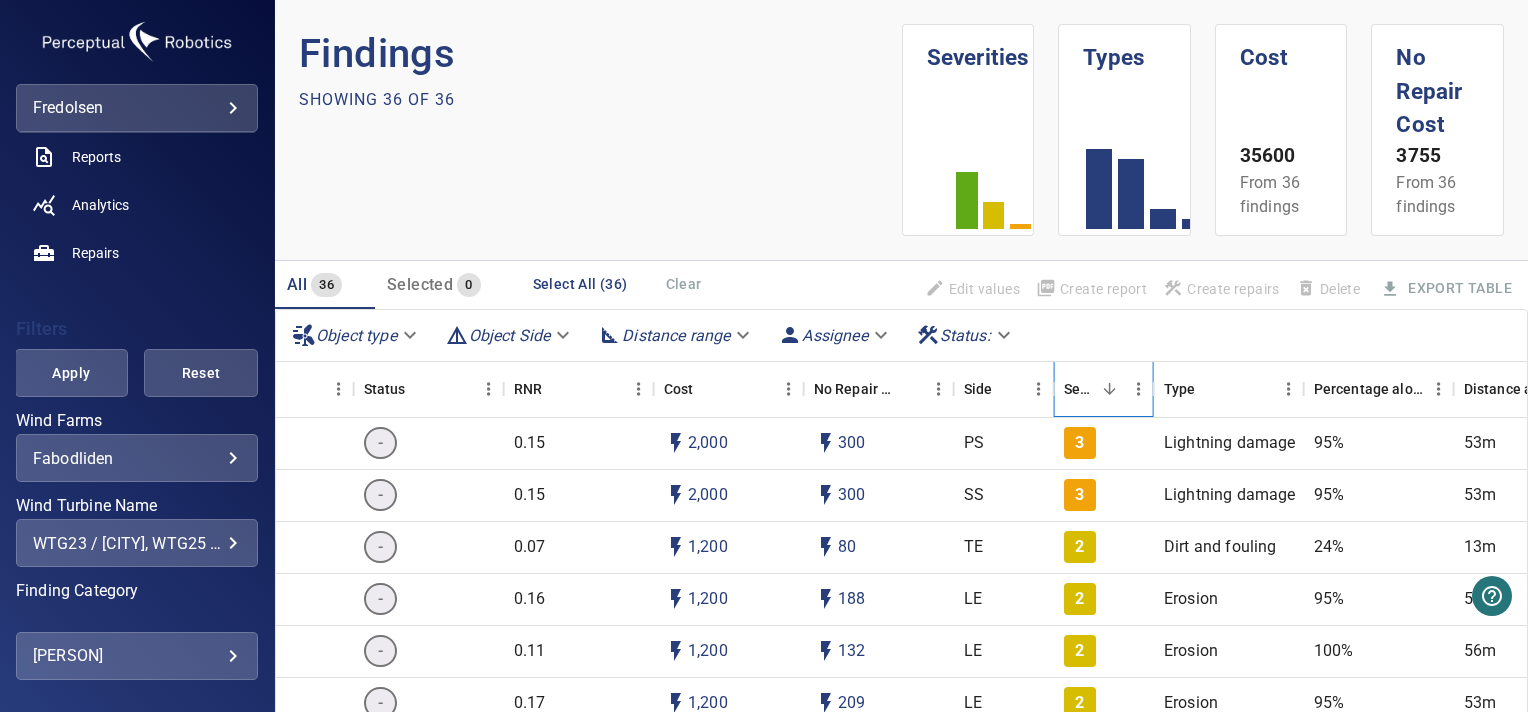 scroll, scrollTop: 0, scrollLeft: 0, axis: both 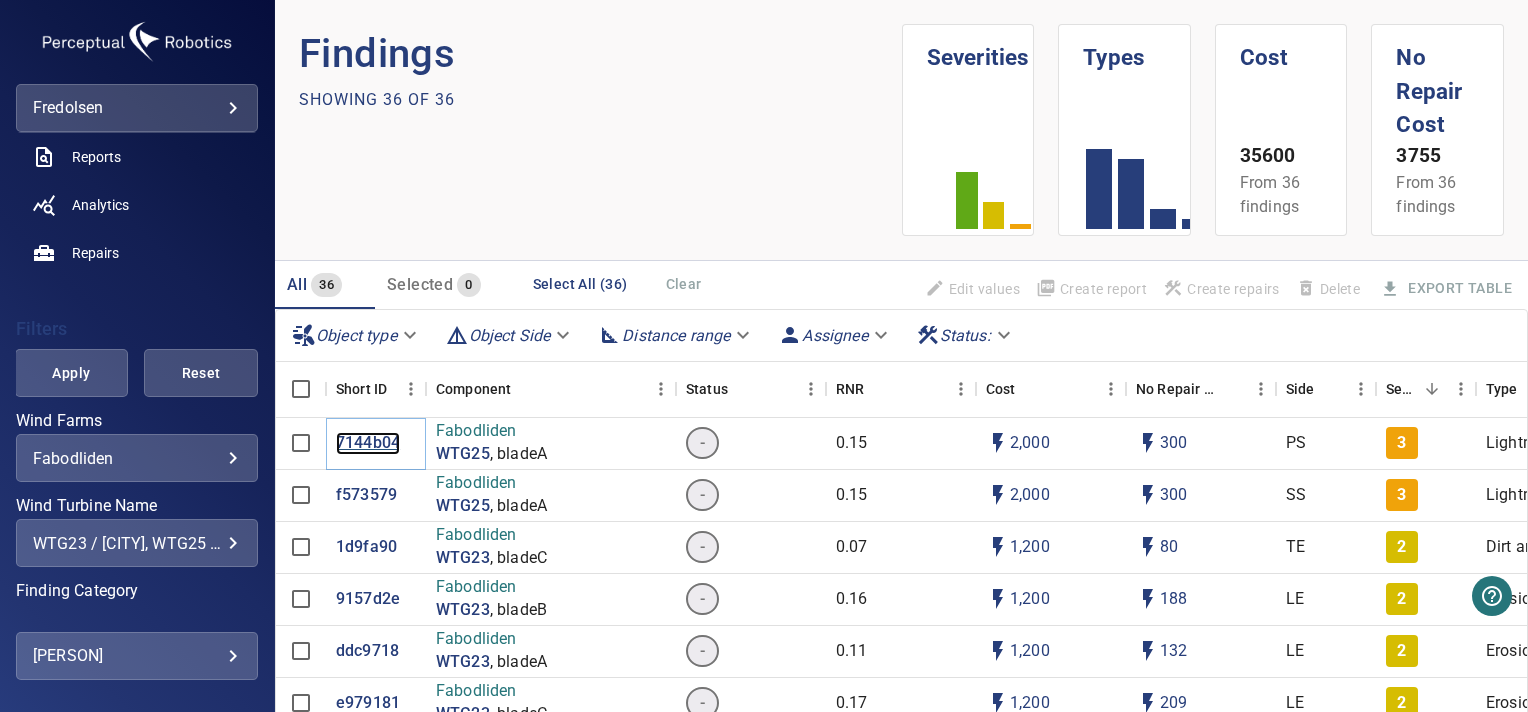 click on "7144b04" at bounding box center [368, 443] 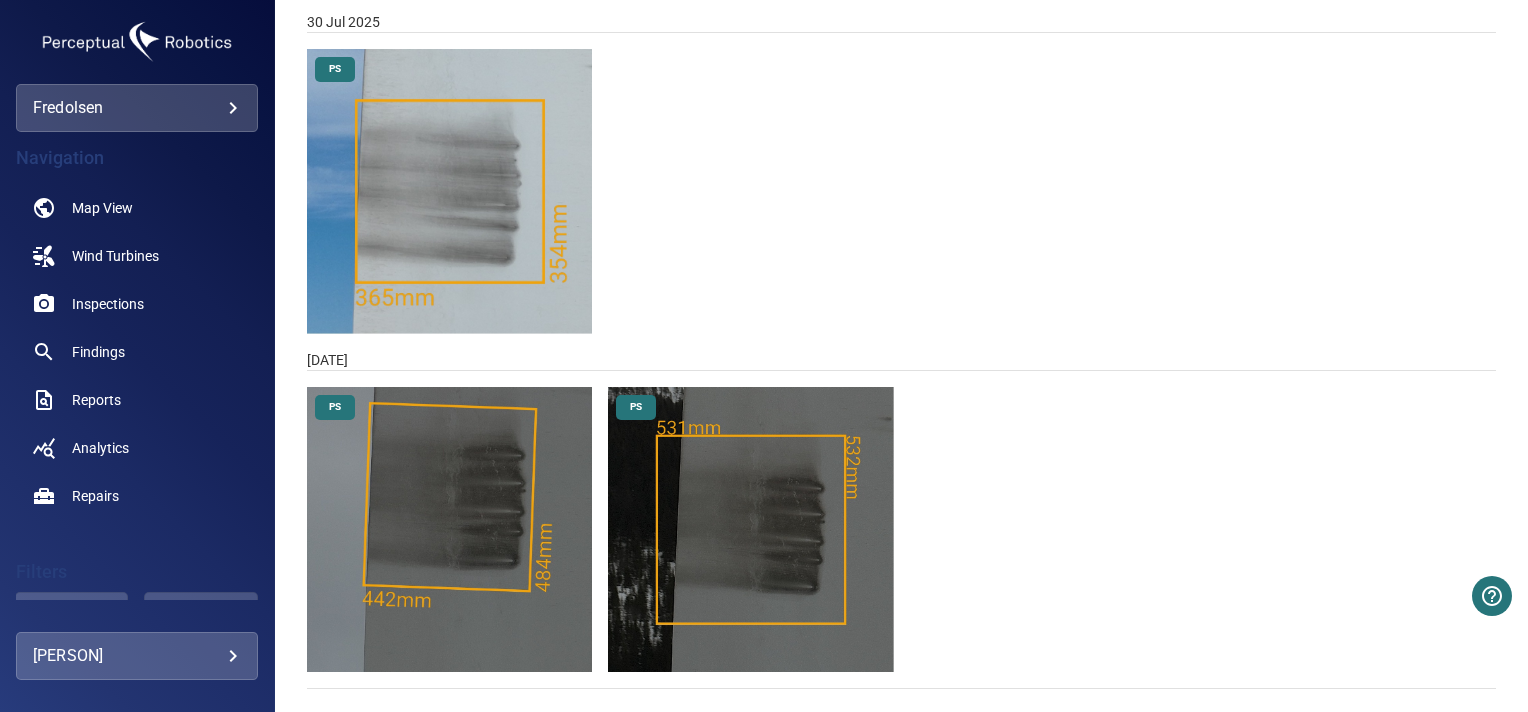 scroll, scrollTop: 261, scrollLeft: 0, axis: vertical 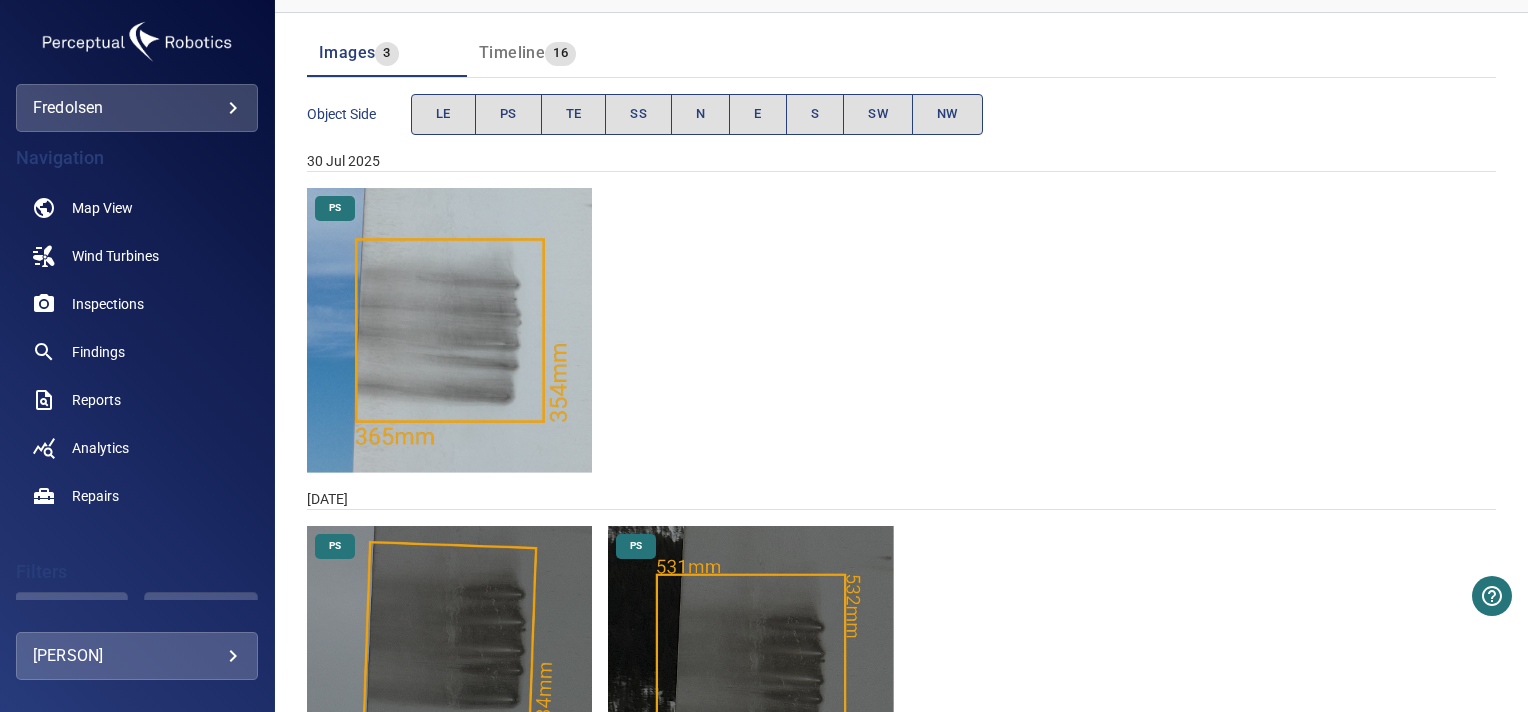 click at bounding box center [449, 330] 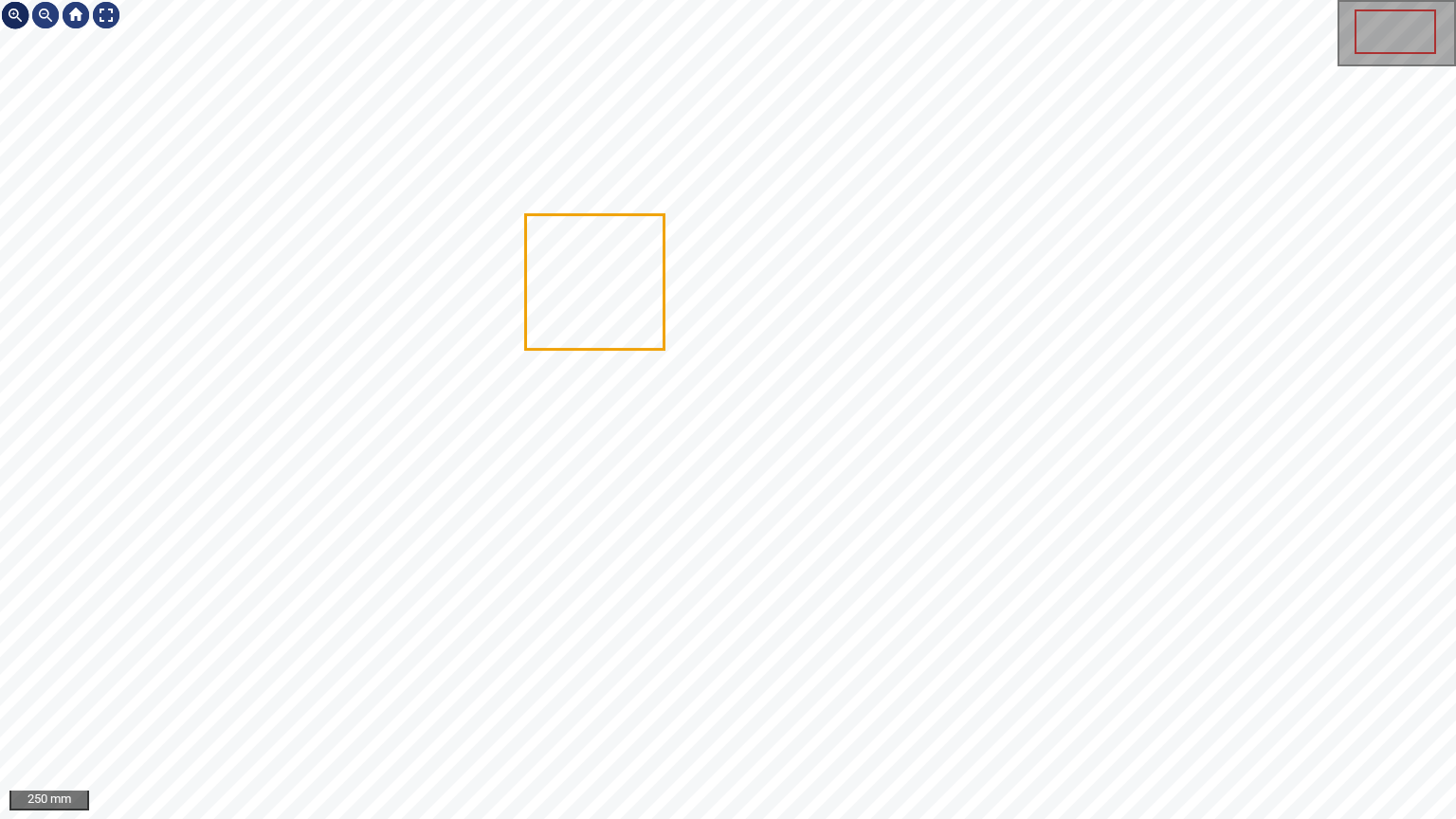 click at bounding box center (15, 15) 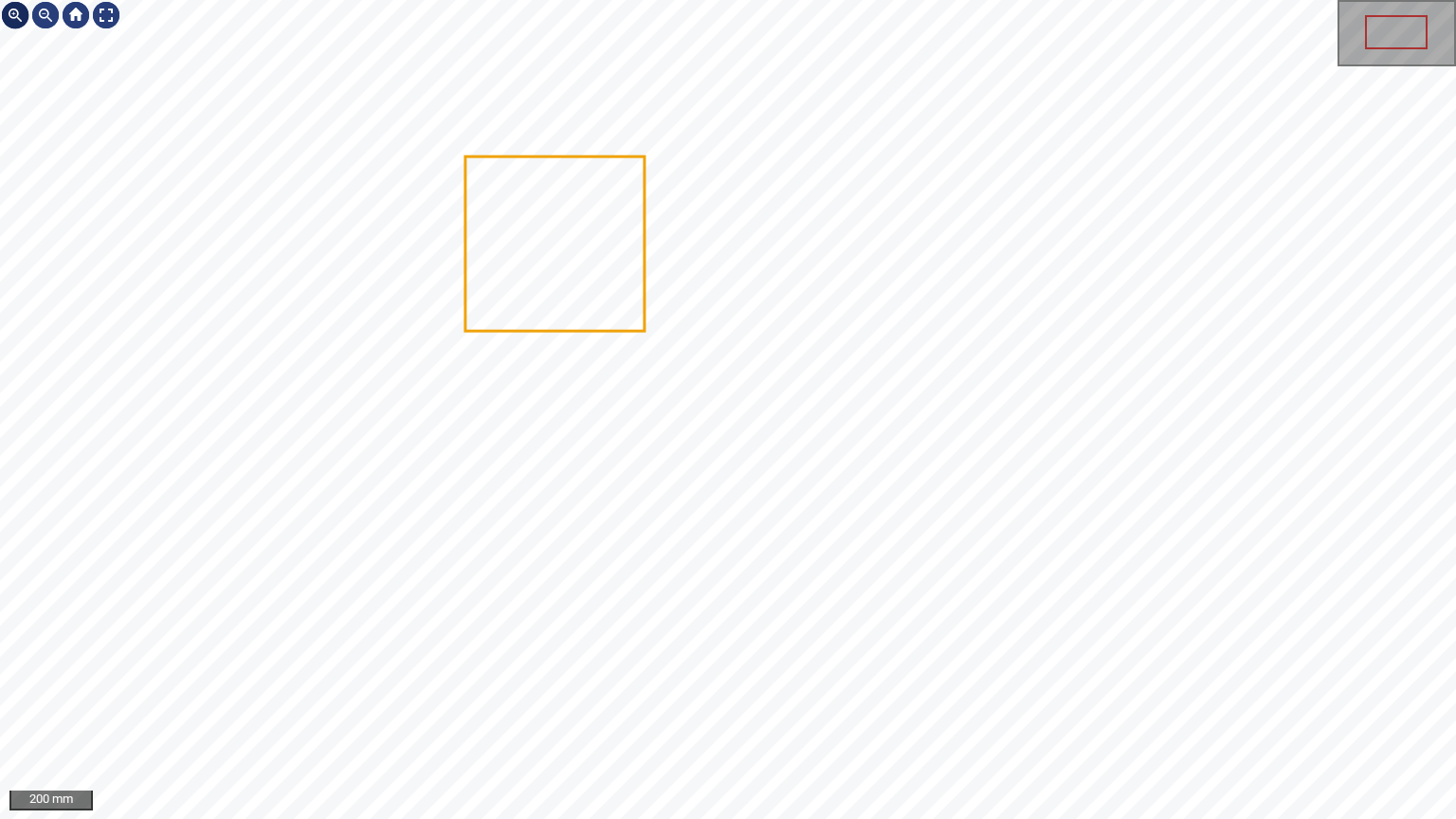 click at bounding box center [15, 15] 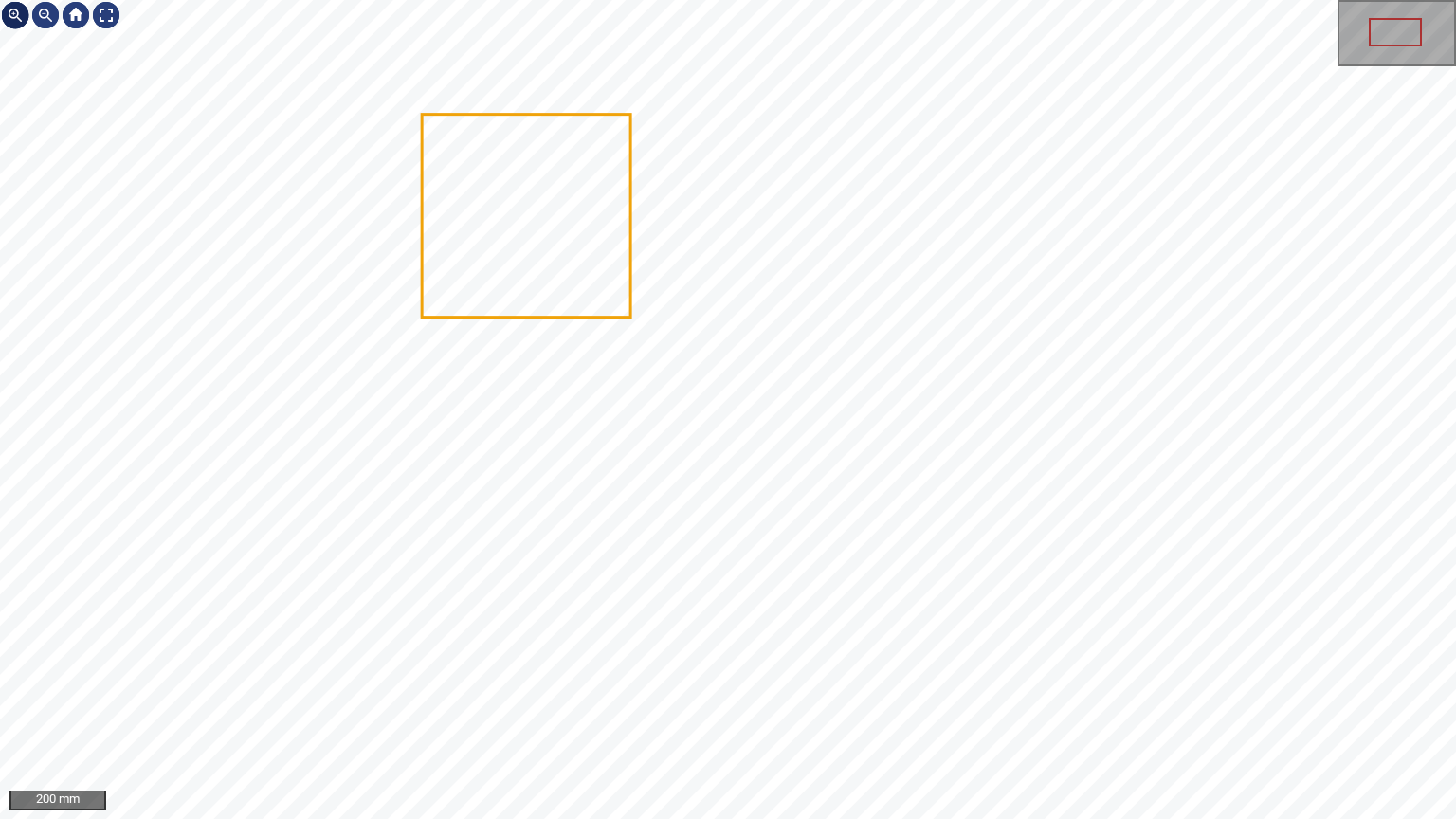 click at bounding box center (15, 15) 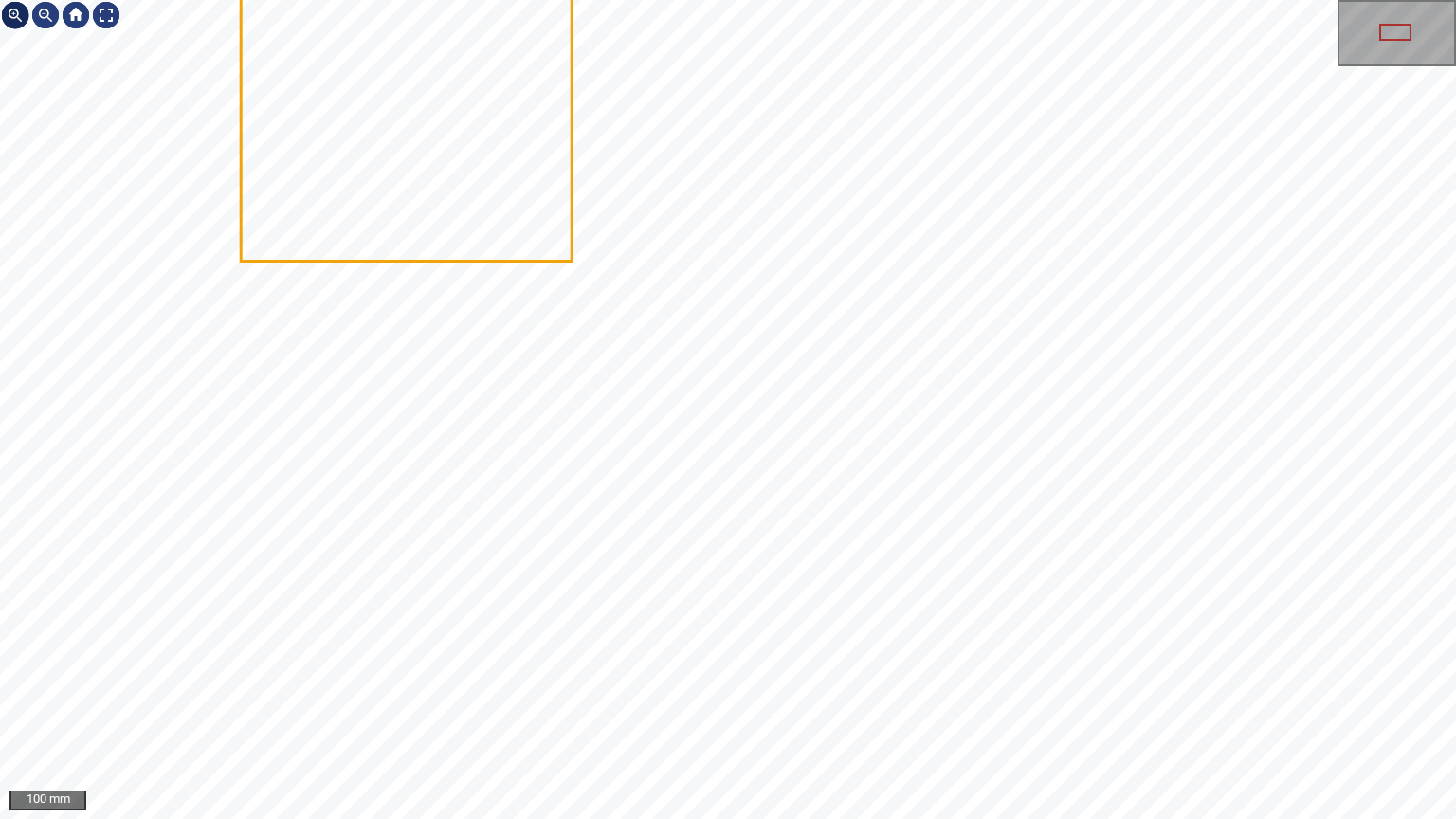 click at bounding box center [15, 15] 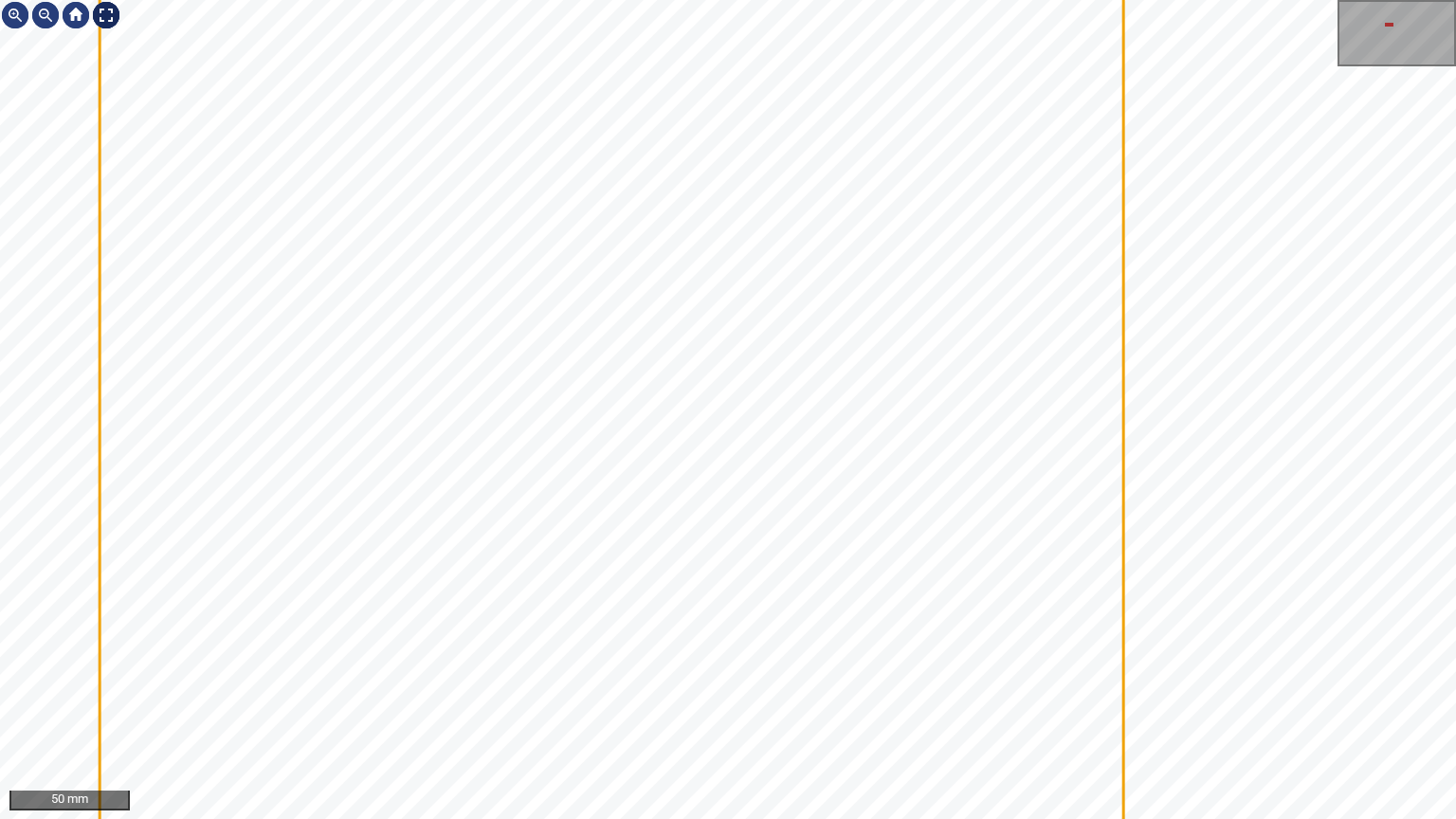 click at bounding box center (106, 15) 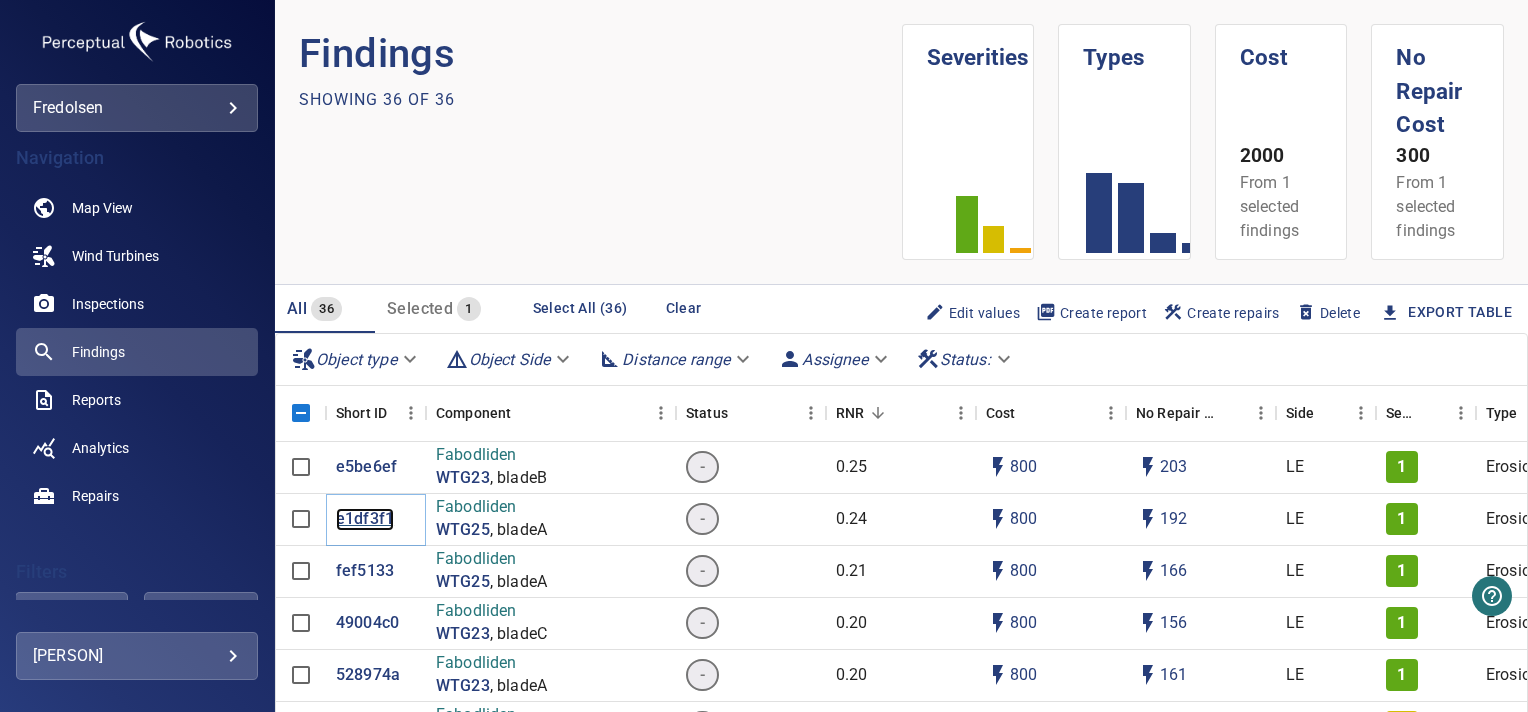 click on "e1df3f1" at bounding box center (365, 519) 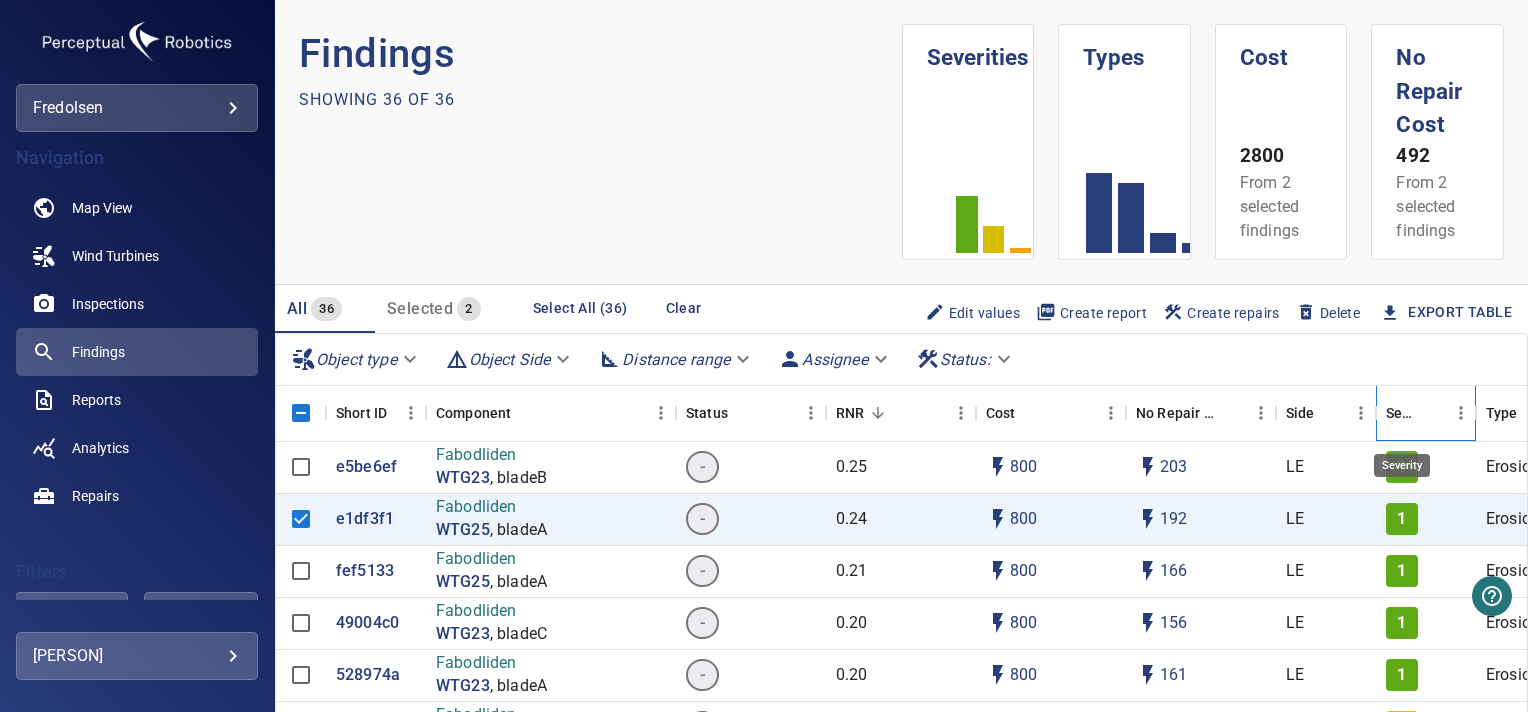 click on "Severity" at bounding box center (1402, 413) 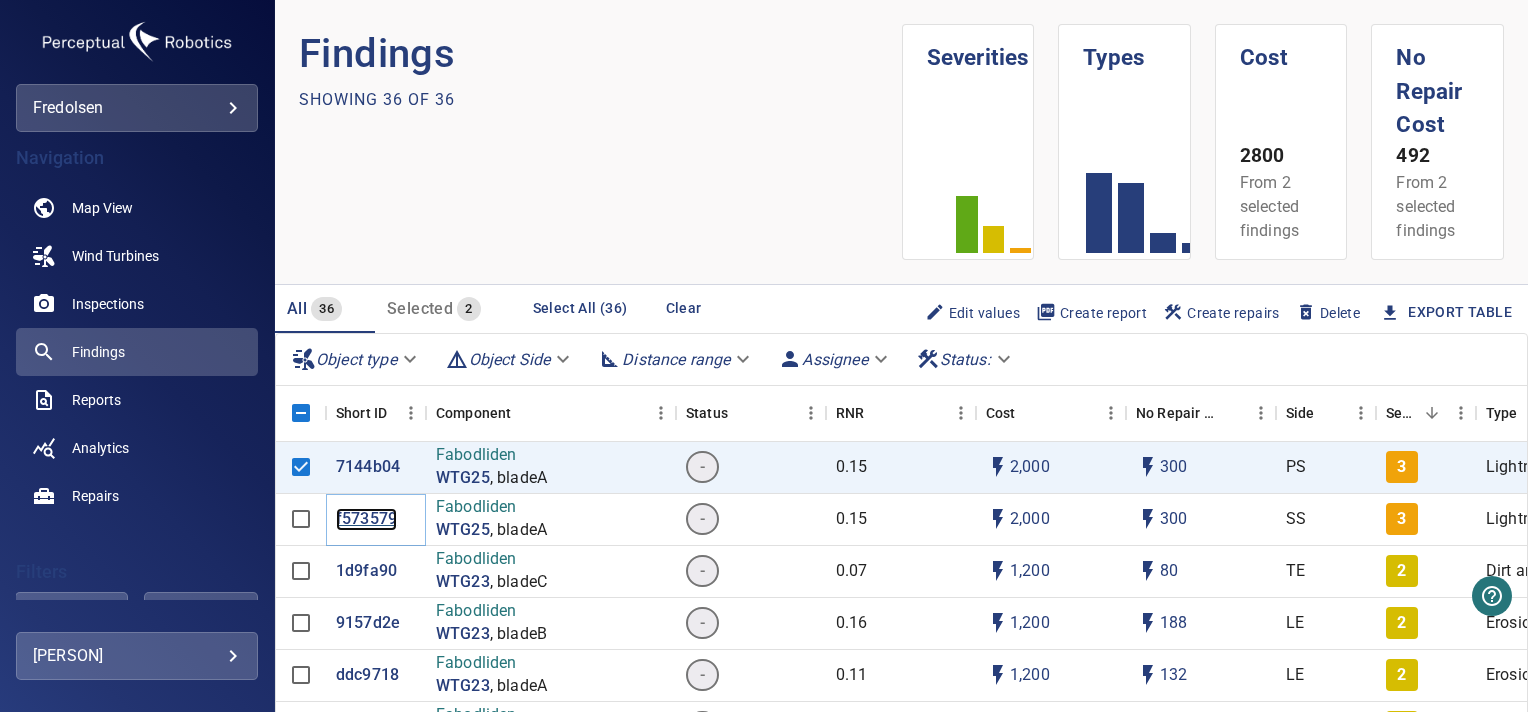 click on "f573579" at bounding box center [366, 519] 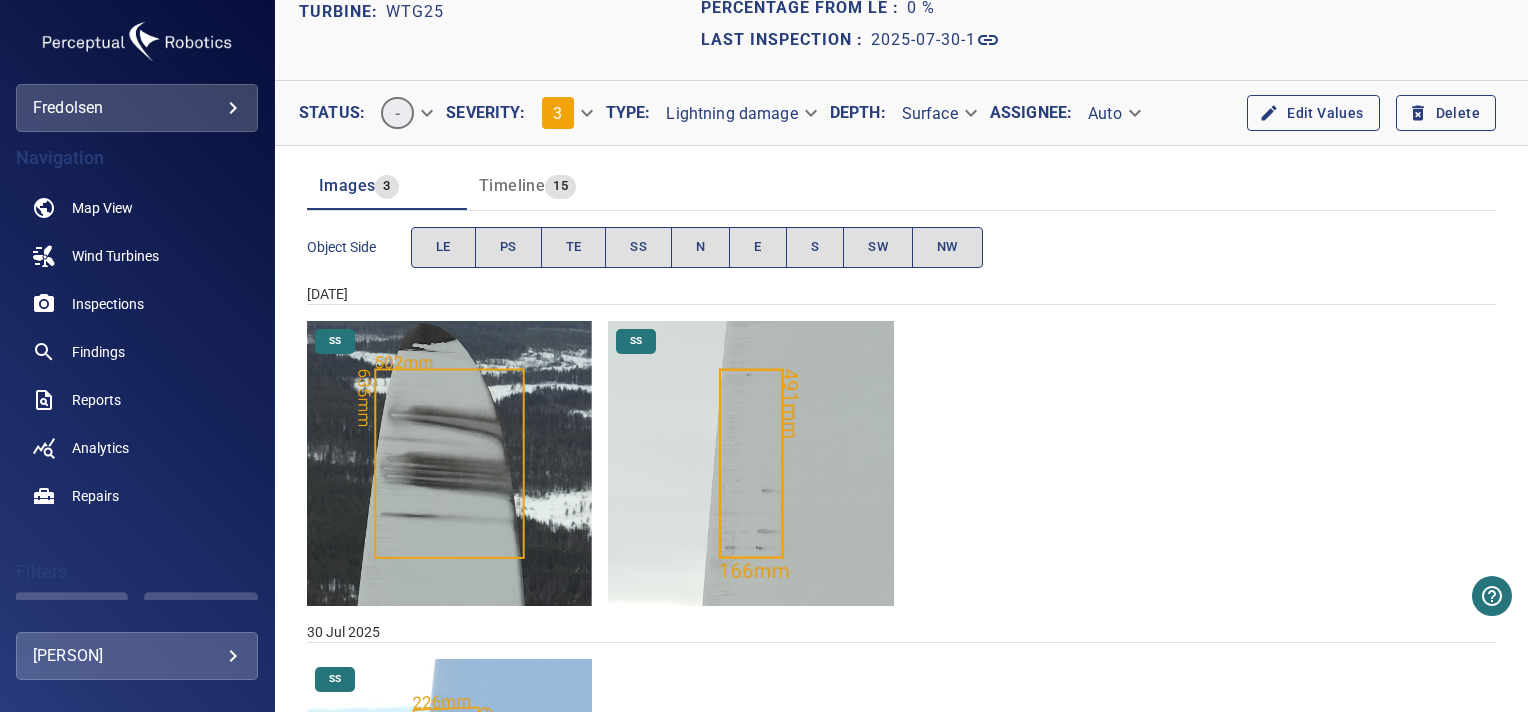 scroll, scrollTop: 131, scrollLeft: 0, axis: vertical 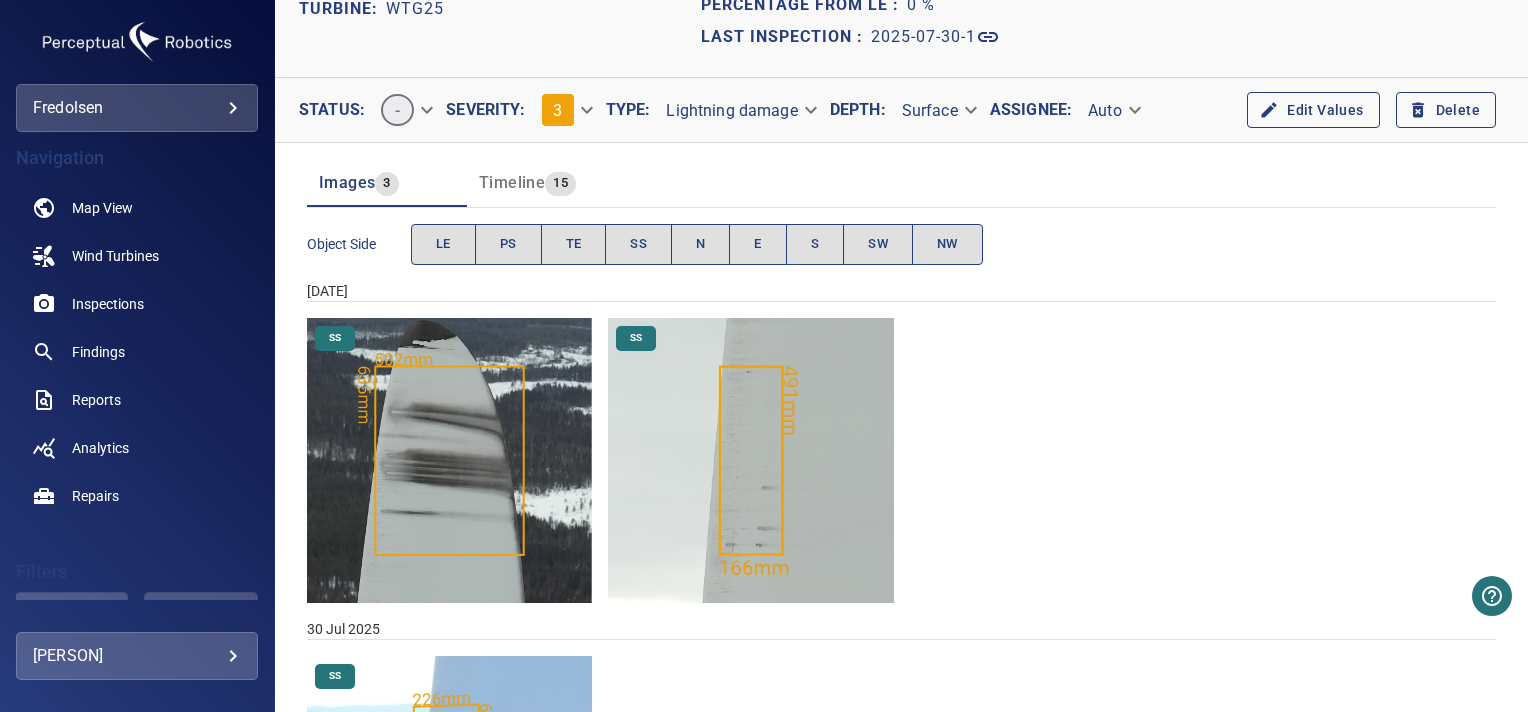 click at bounding box center [750, 460] 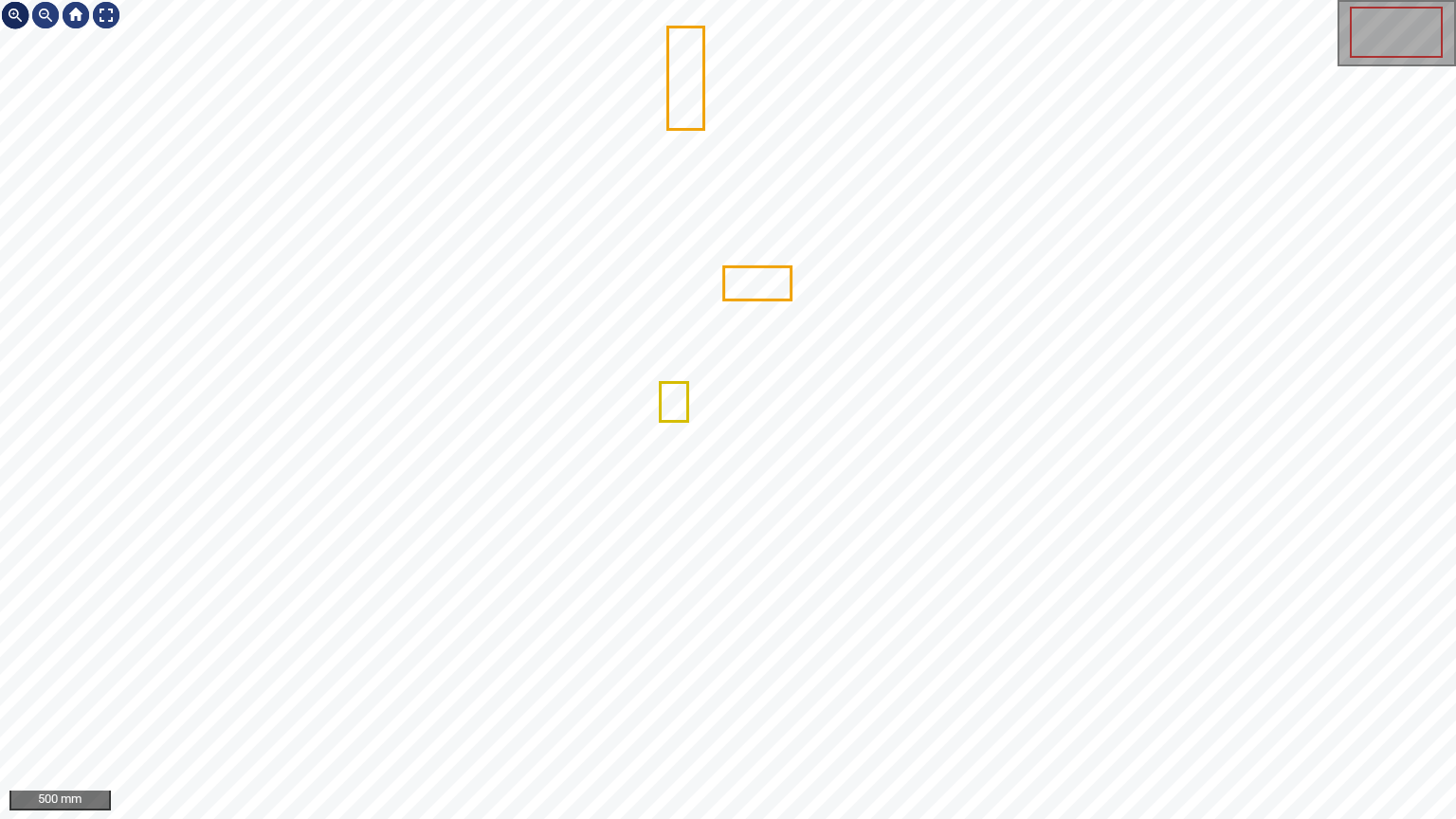 click at bounding box center [15, 15] 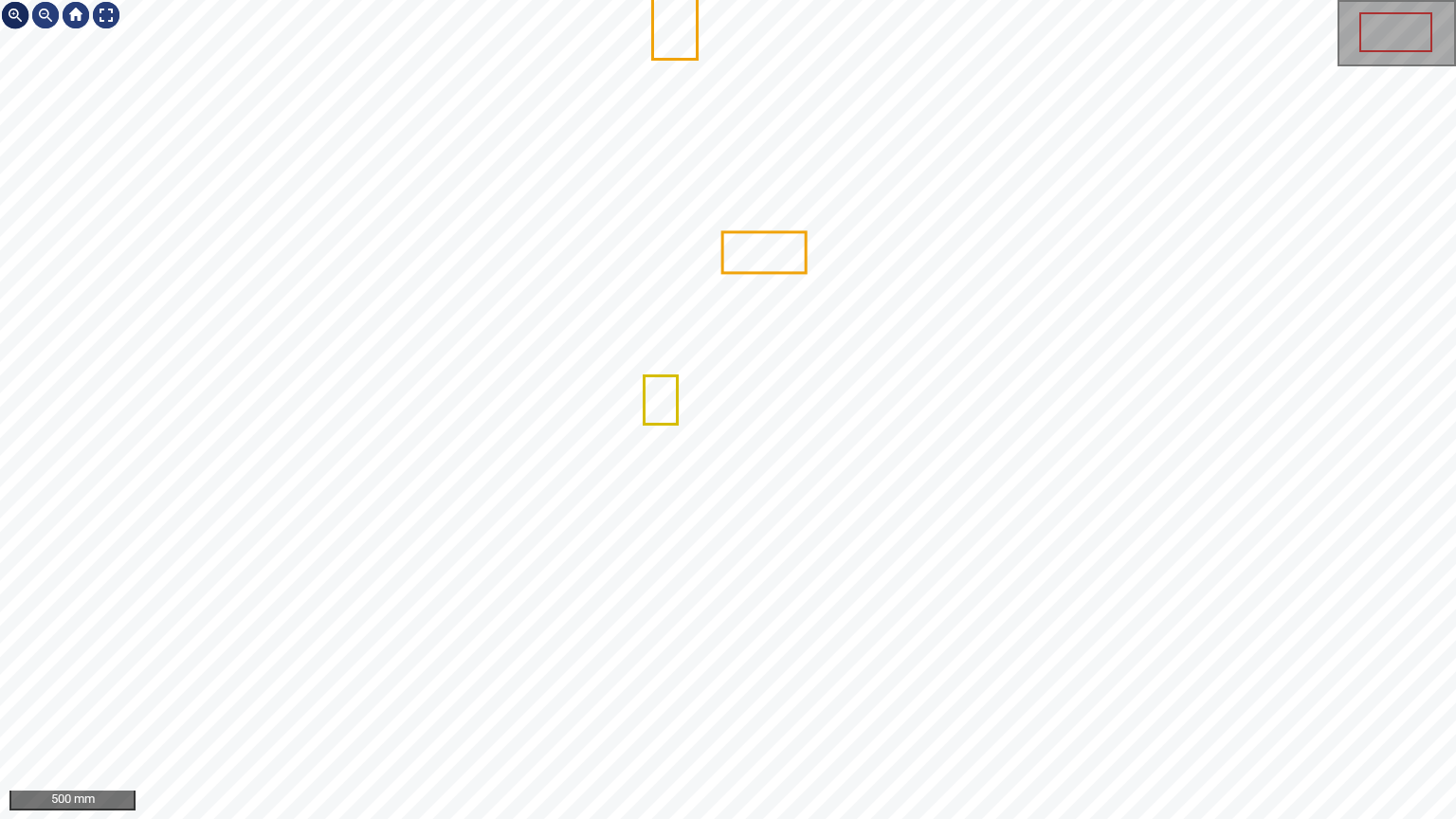 click at bounding box center [15, 15] 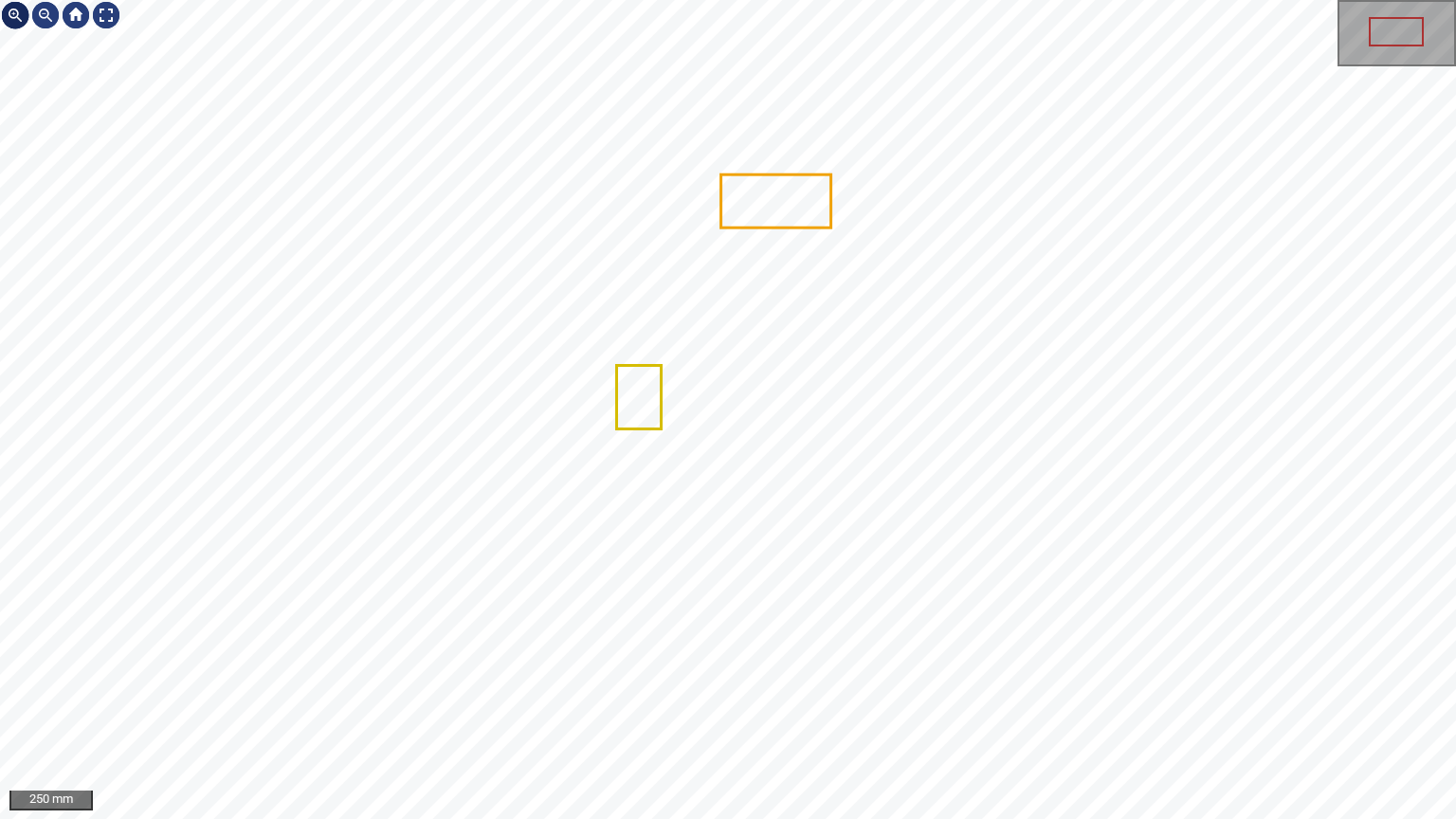 click at bounding box center [15, 15] 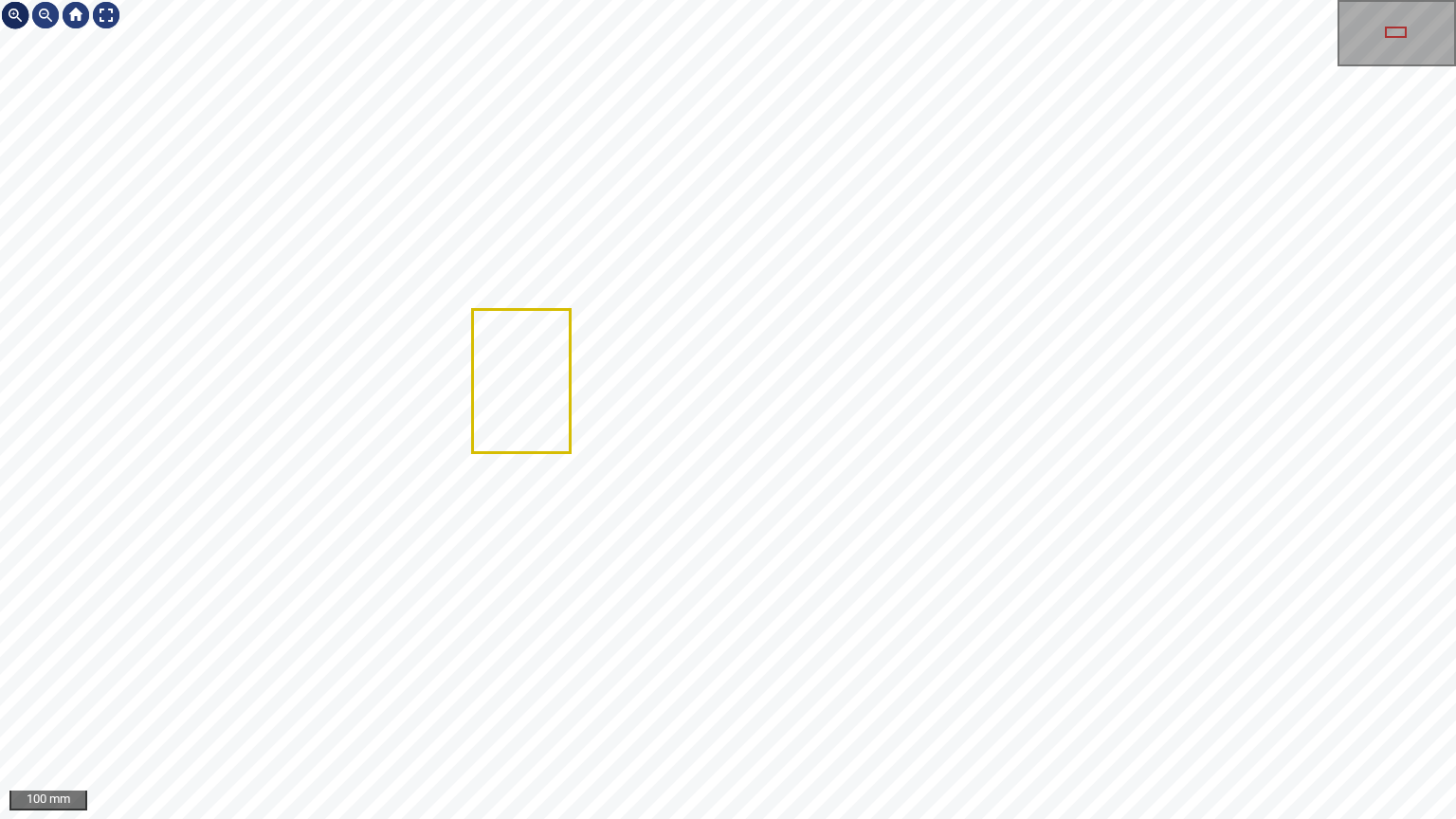 click at bounding box center (15, 15) 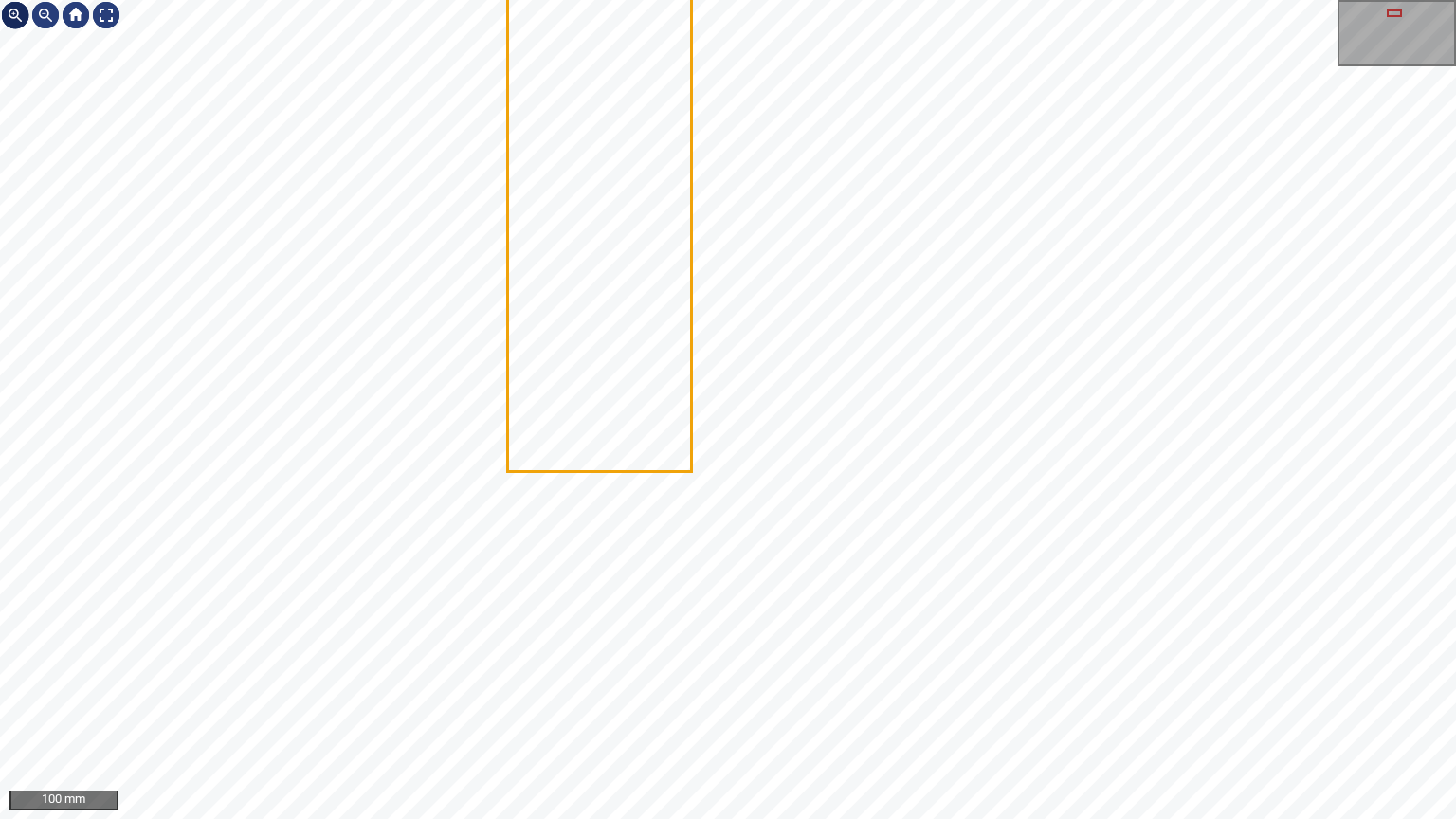 click at bounding box center (15, 15) 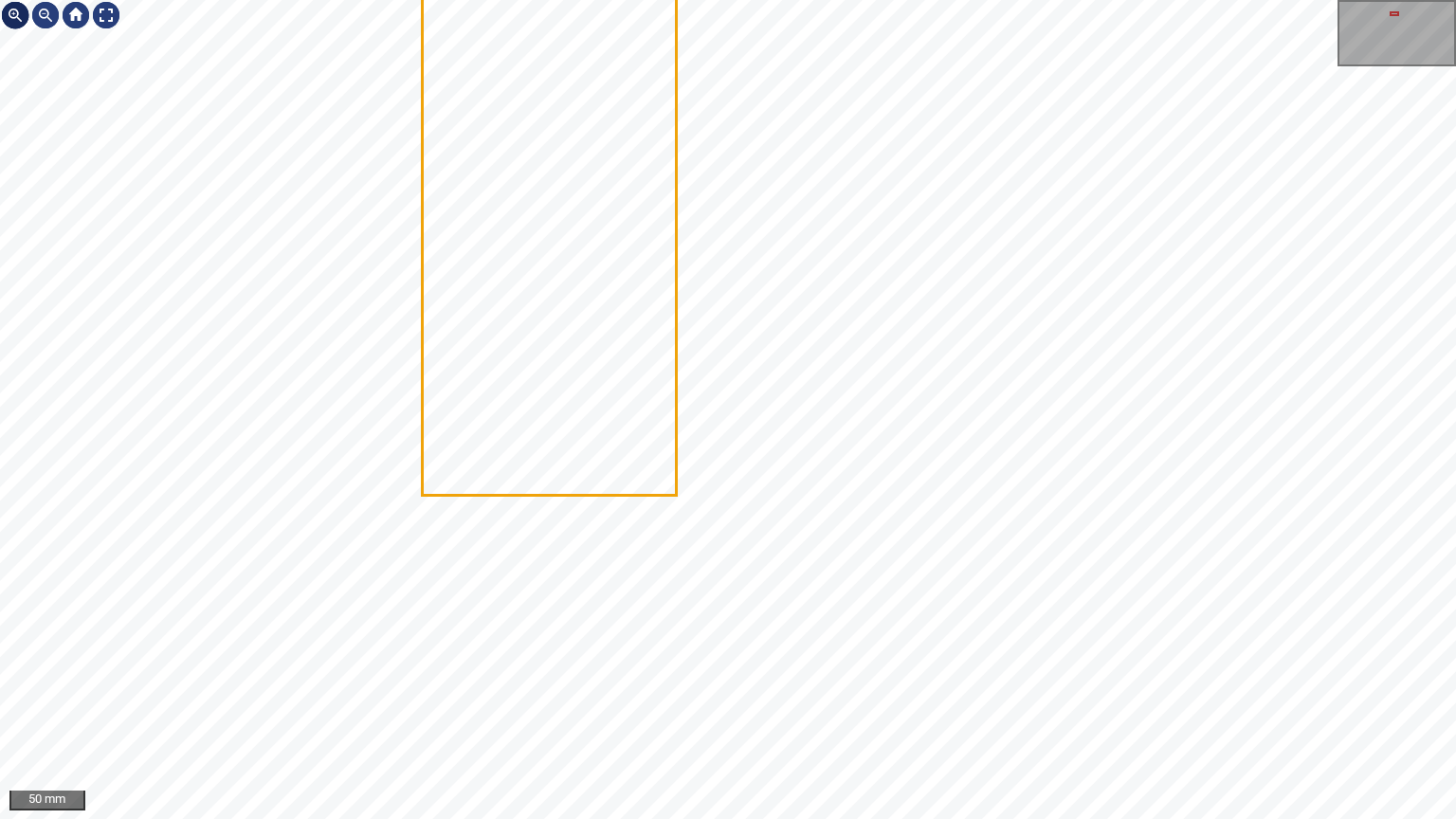 click at bounding box center [15, 15] 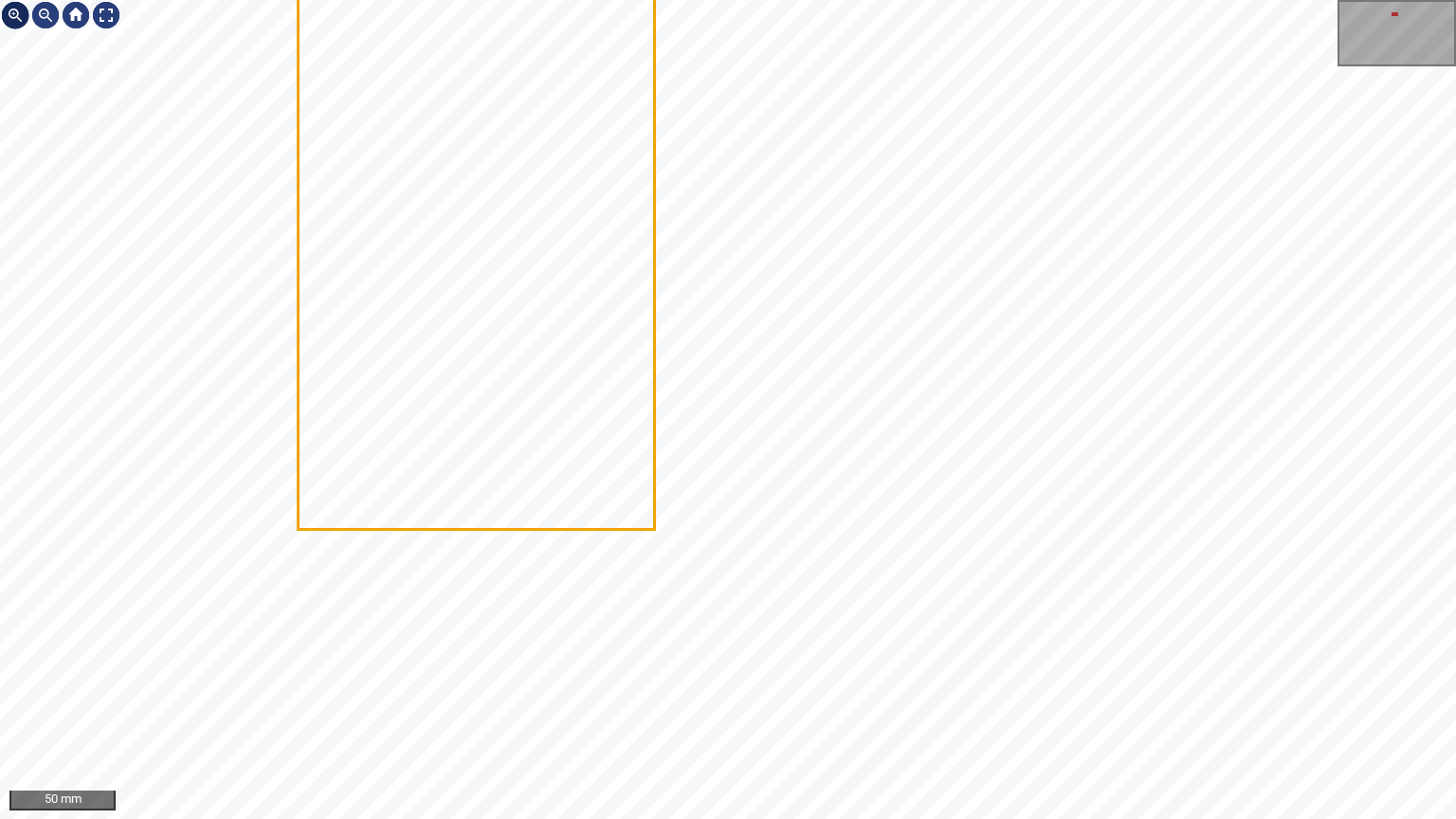 click at bounding box center (15, 15) 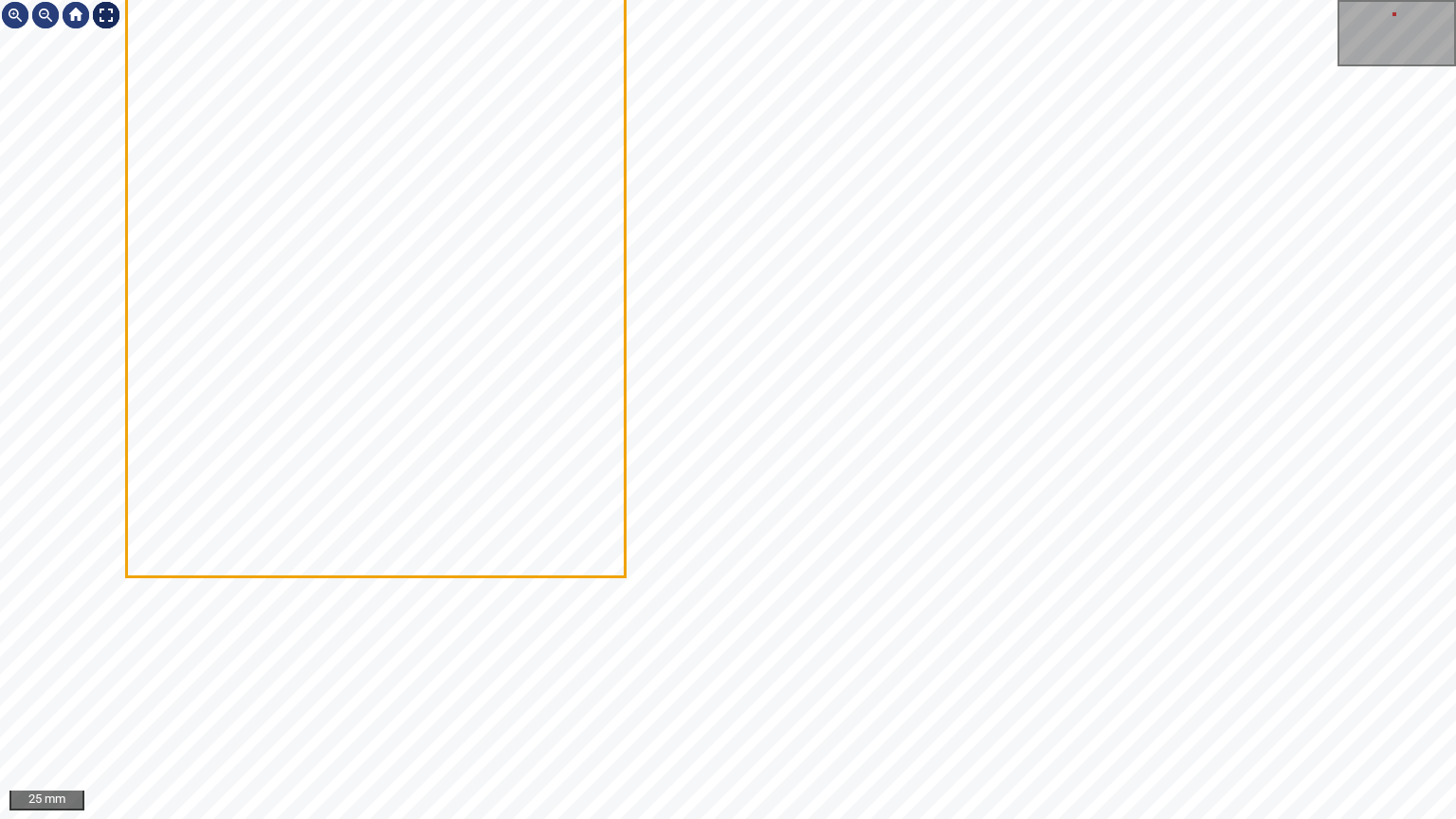 click at bounding box center [106, 15] 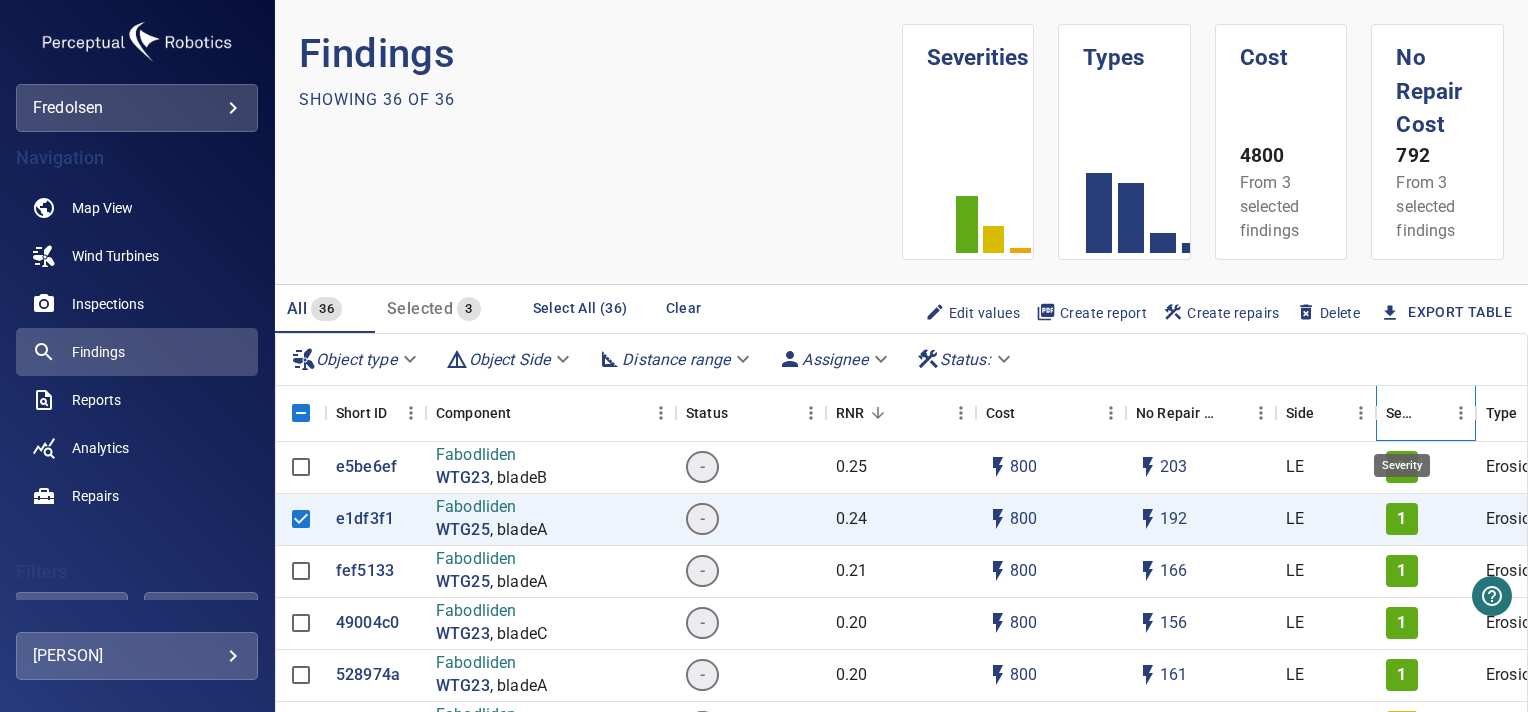 click on "Severity" at bounding box center [1402, 413] 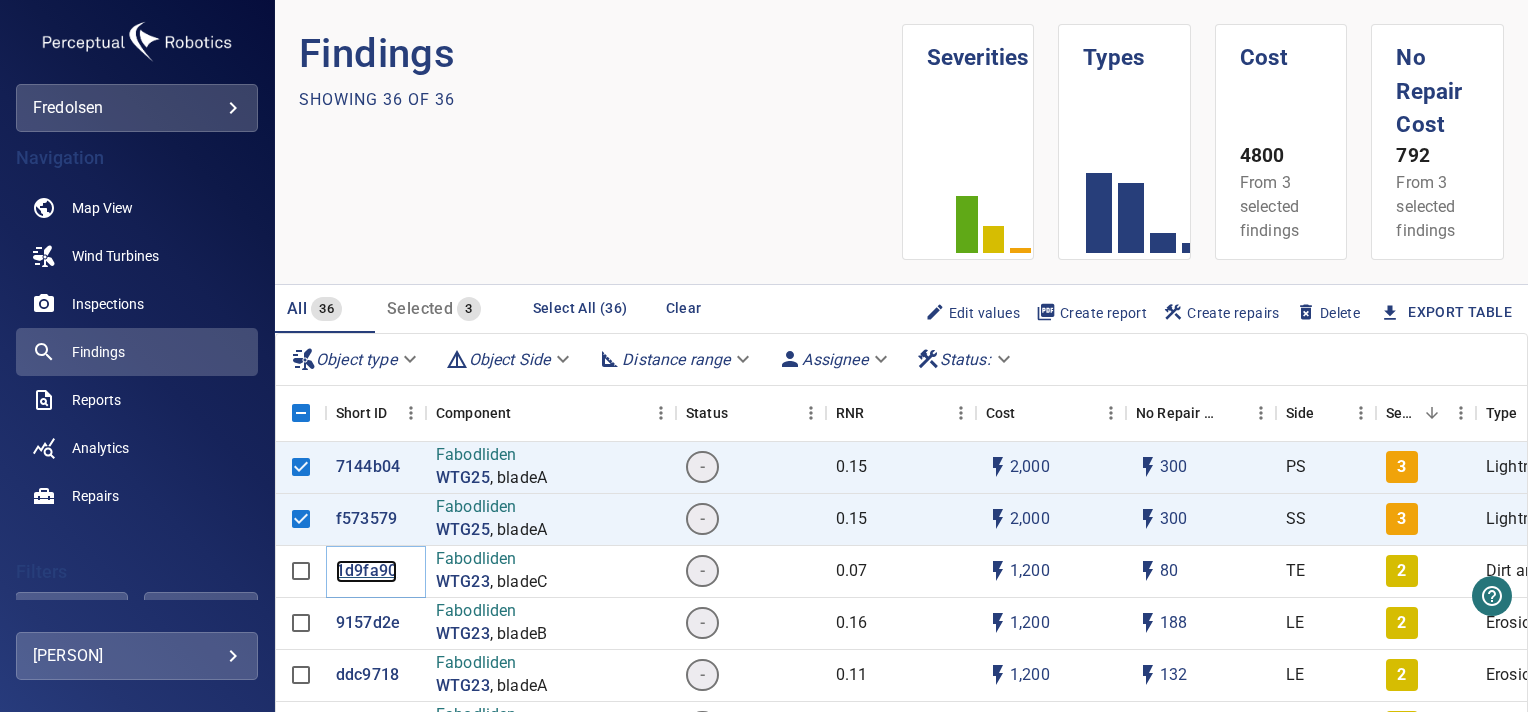 click on "1d9fa90" at bounding box center (366, 571) 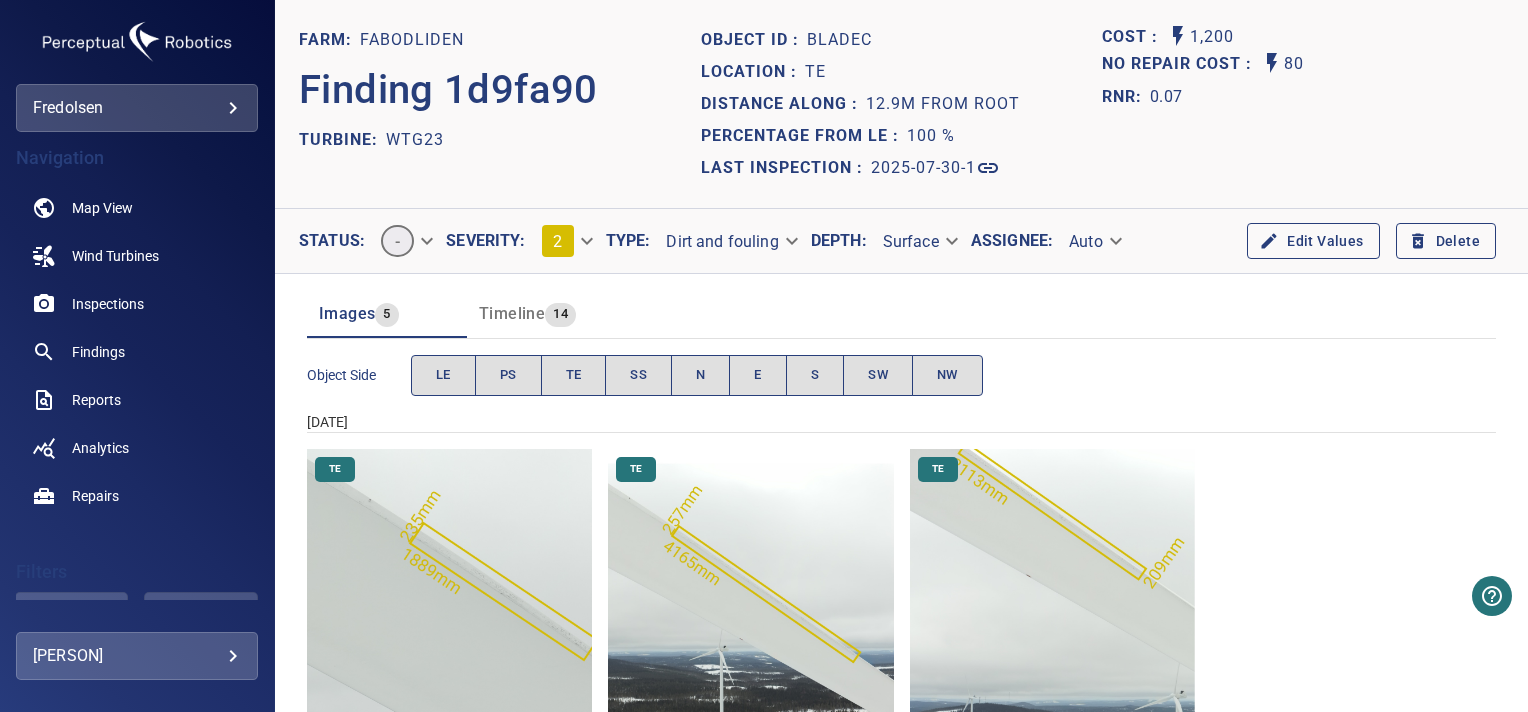 click at bounding box center [449, 591] 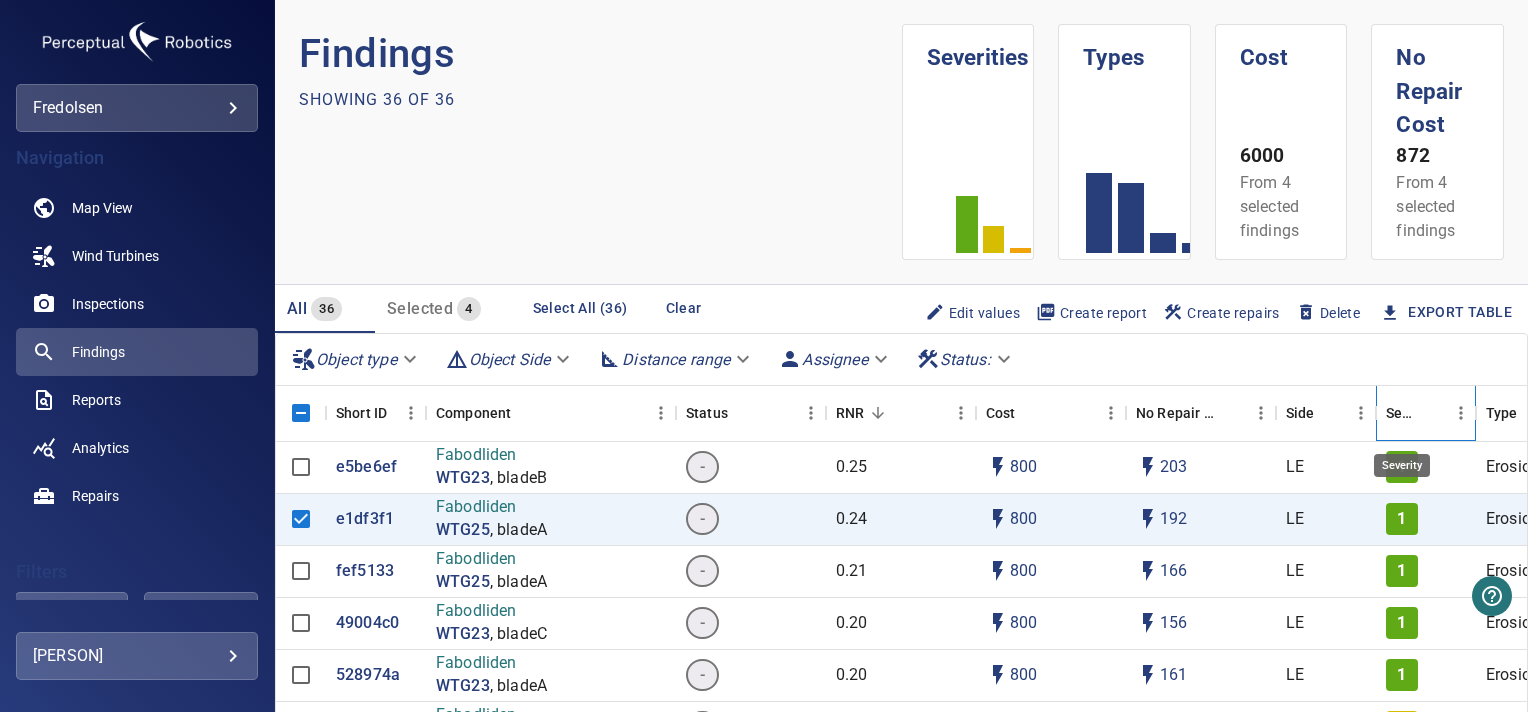 click on "Severity" at bounding box center (1402, 413) 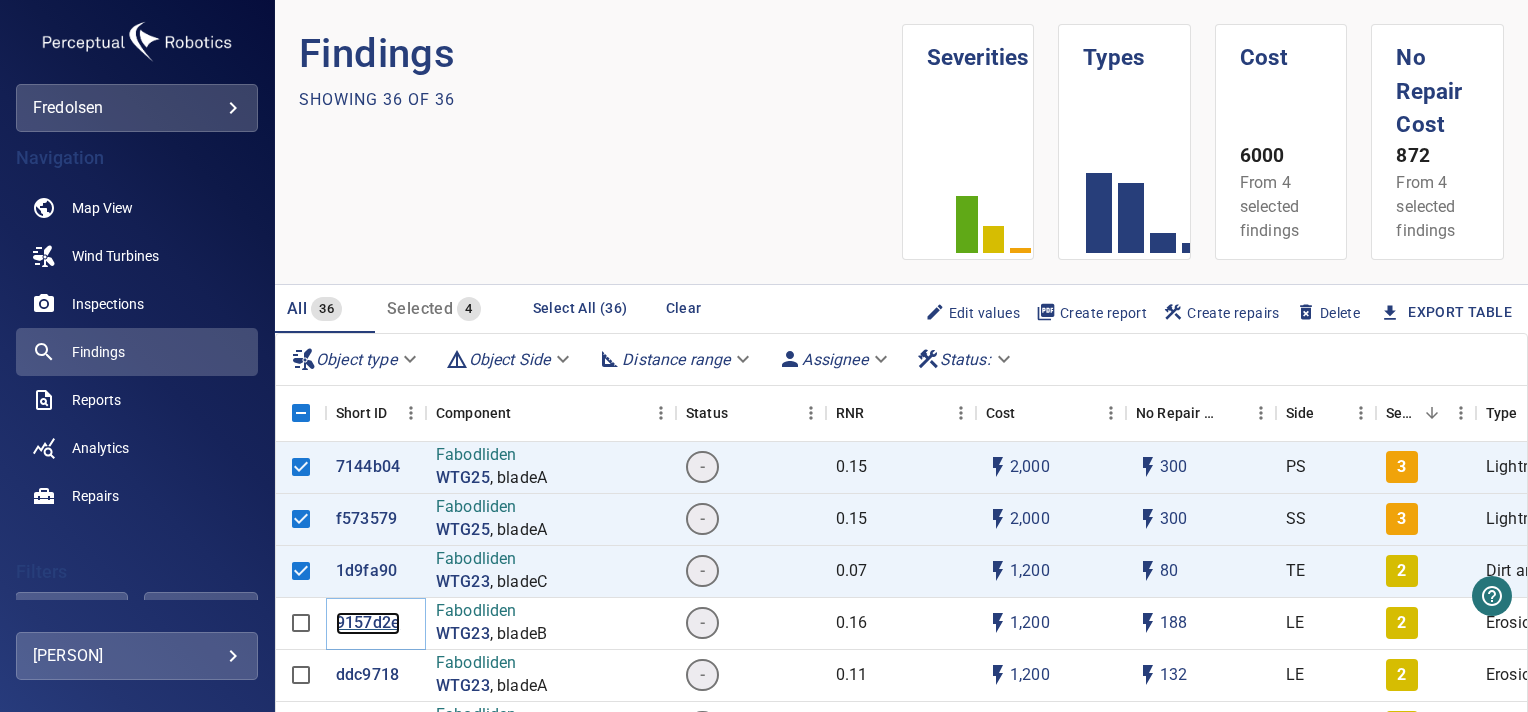 click on "9157d2e" at bounding box center [368, 623] 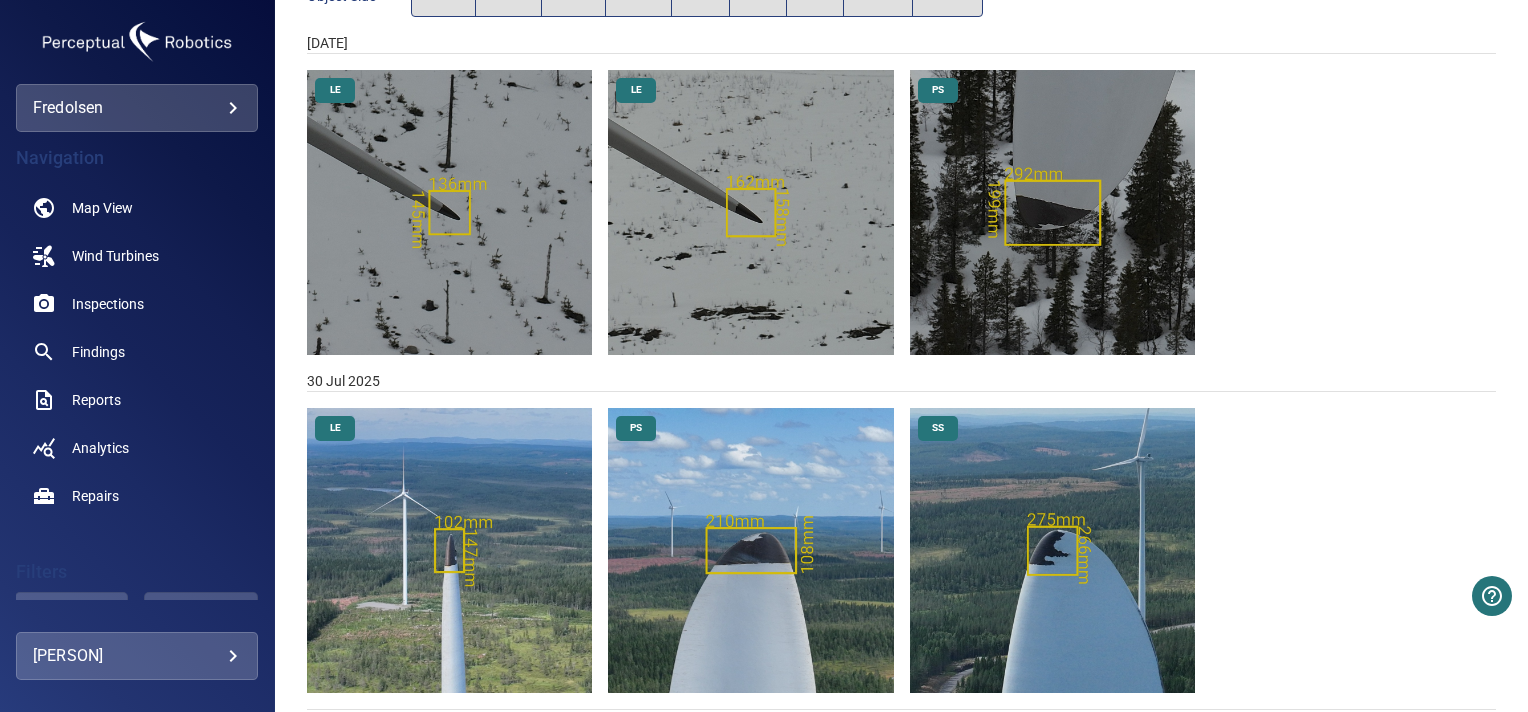 scroll, scrollTop: 380, scrollLeft: 0, axis: vertical 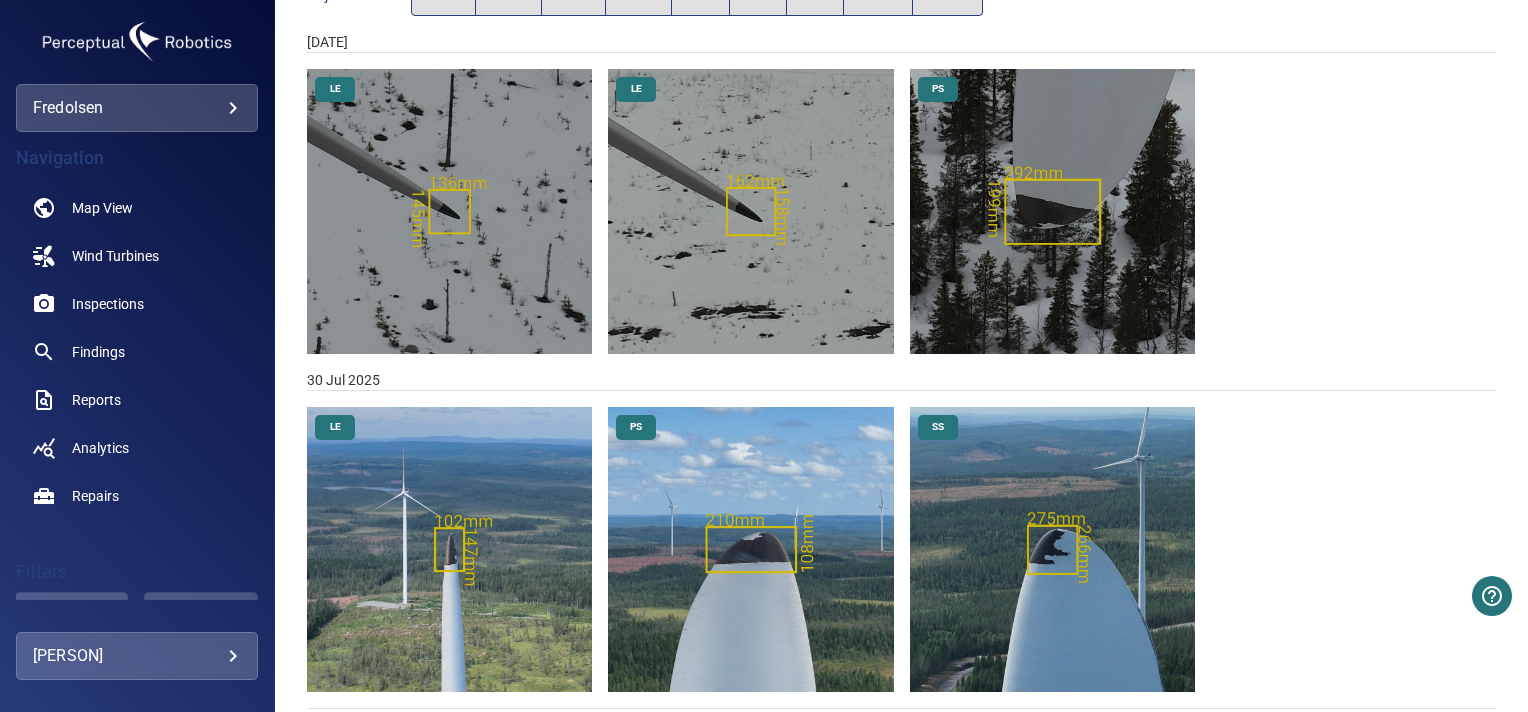 click at bounding box center [750, 549] 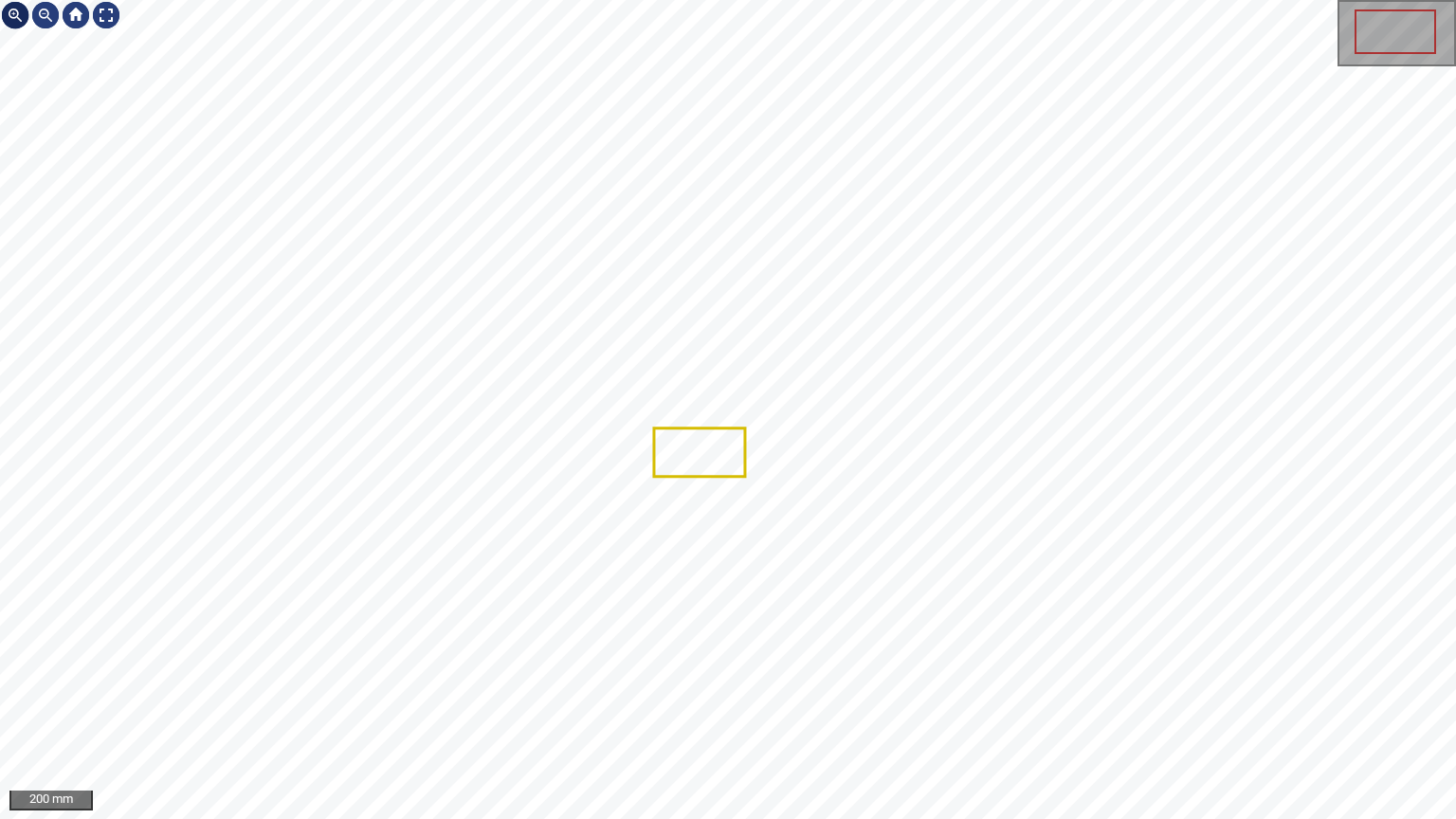 click at bounding box center (15, 15) 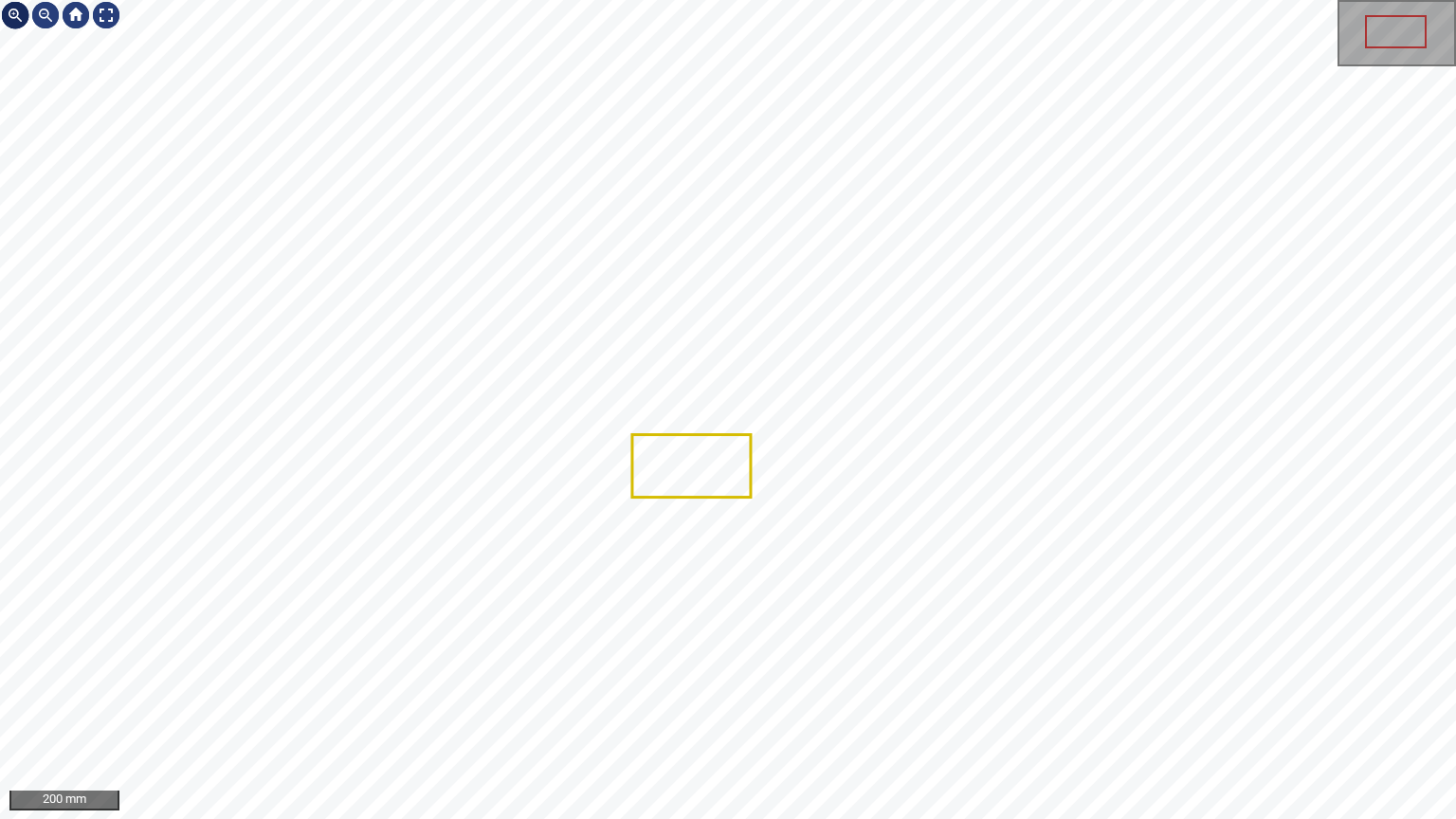 click at bounding box center [15, 15] 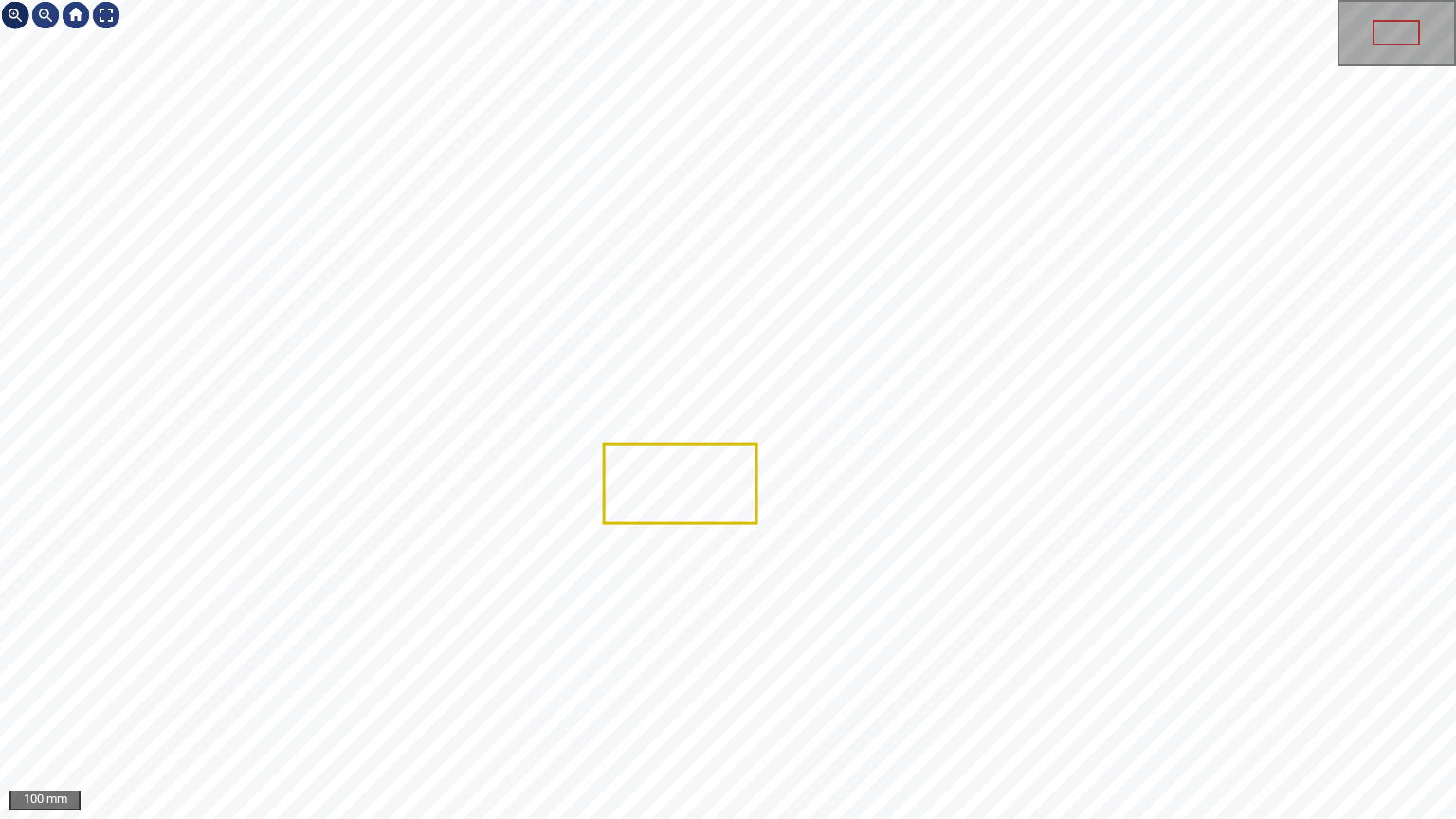click at bounding box center [15, 15] 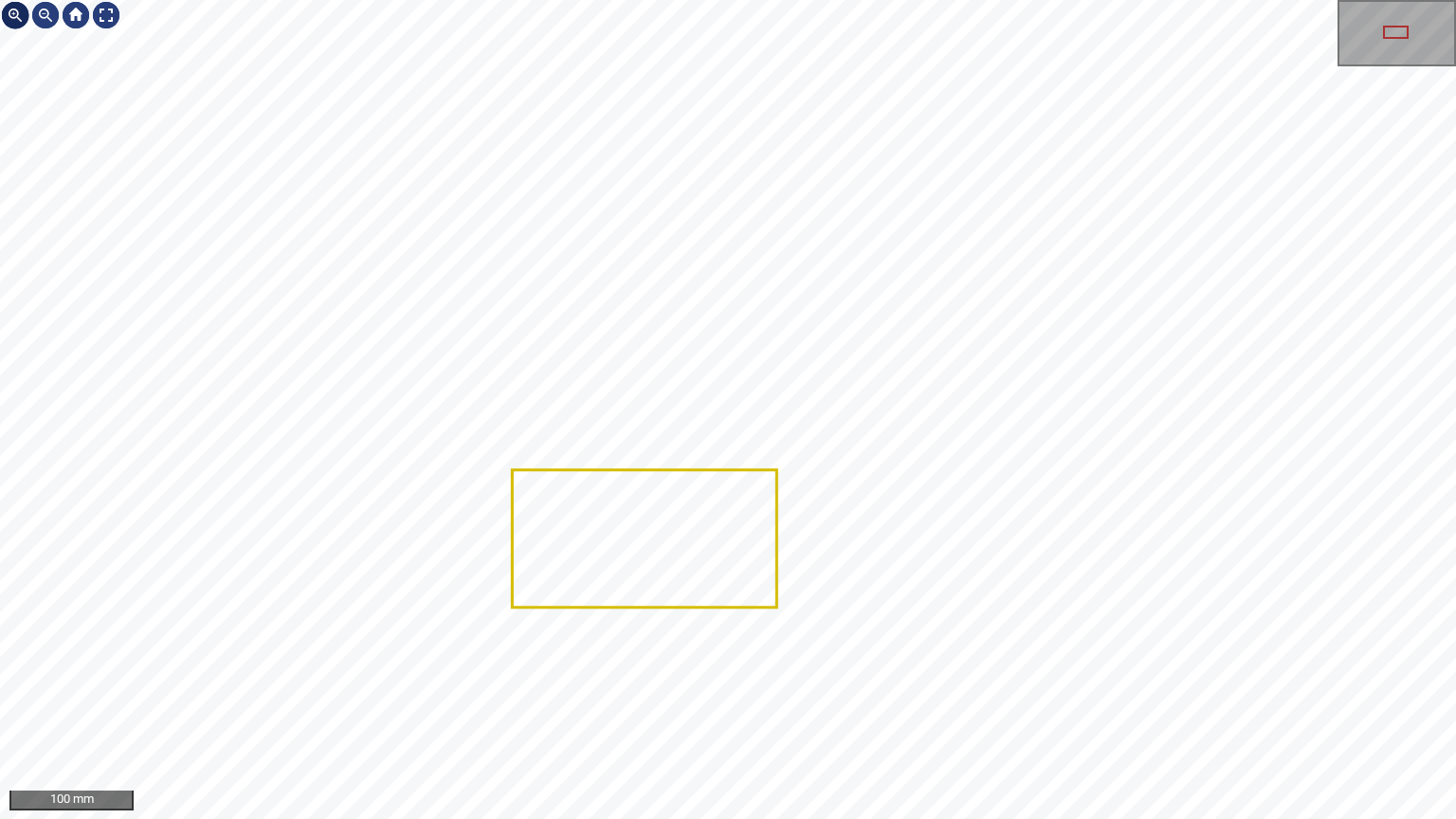 click at bounding box center [15, 15] 